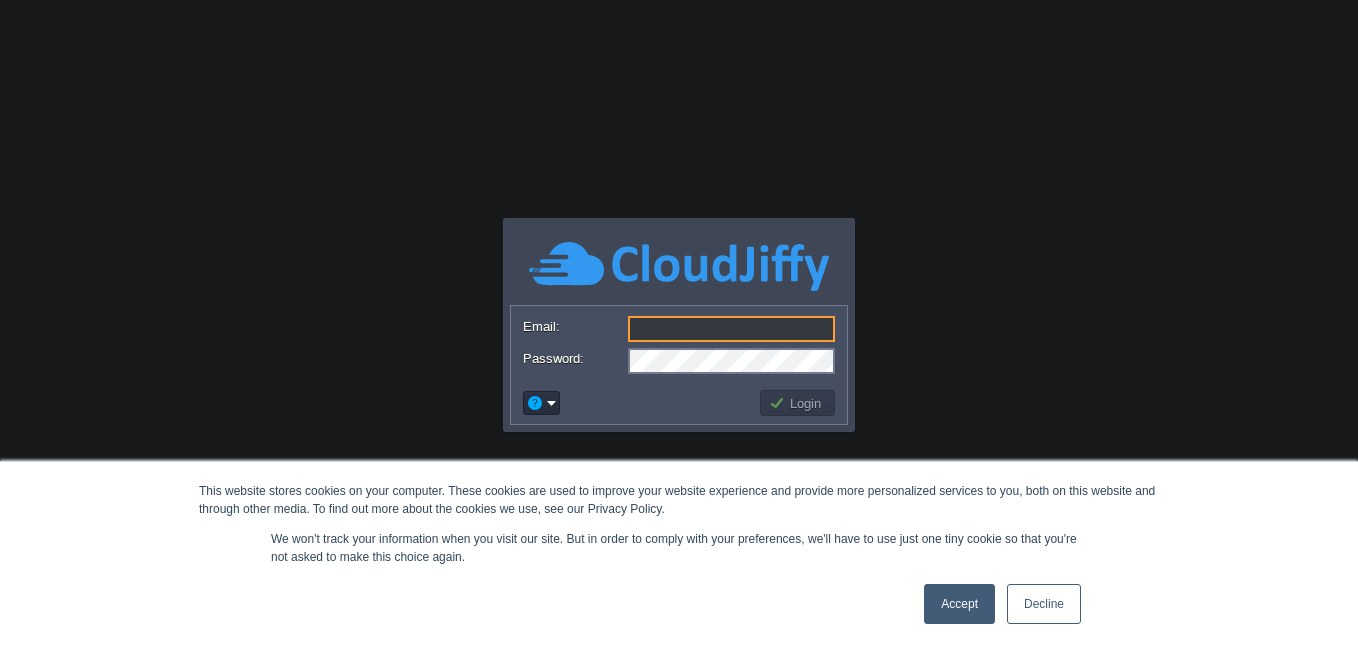 scroll, scrollTop: 0, scrollLeft: 0, axis: both 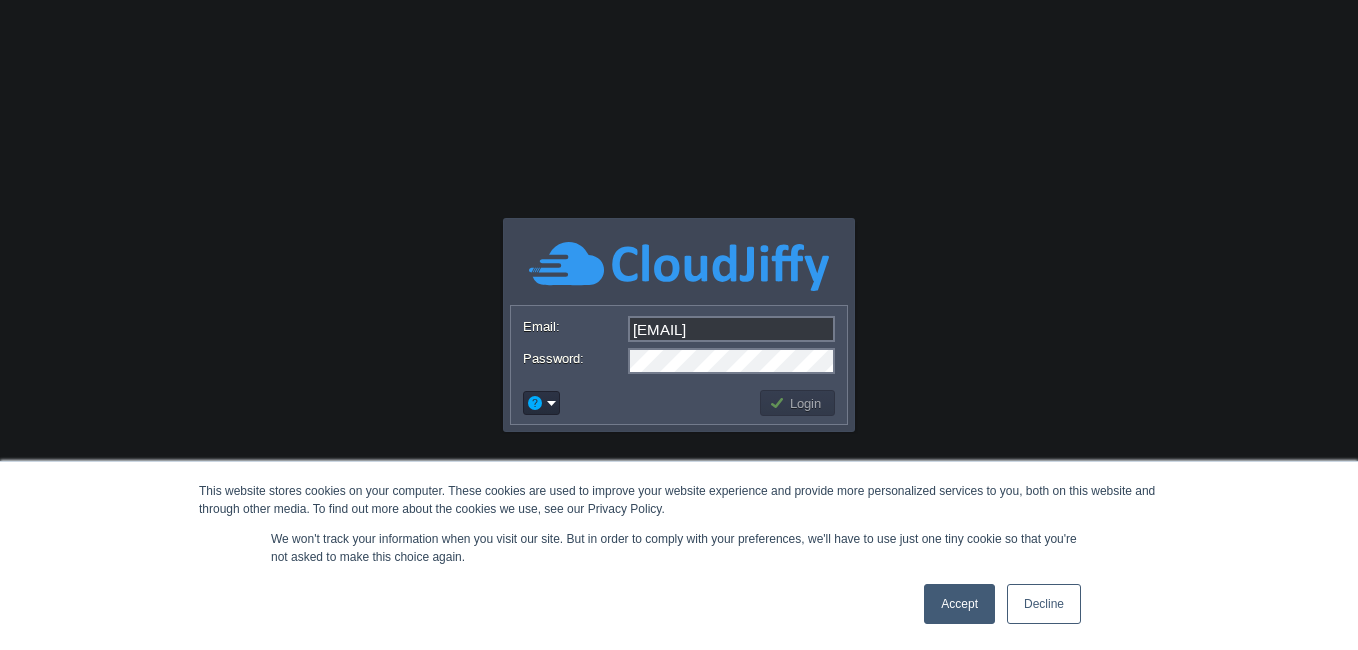 click on "Accept" at bounding box center [959, 604] 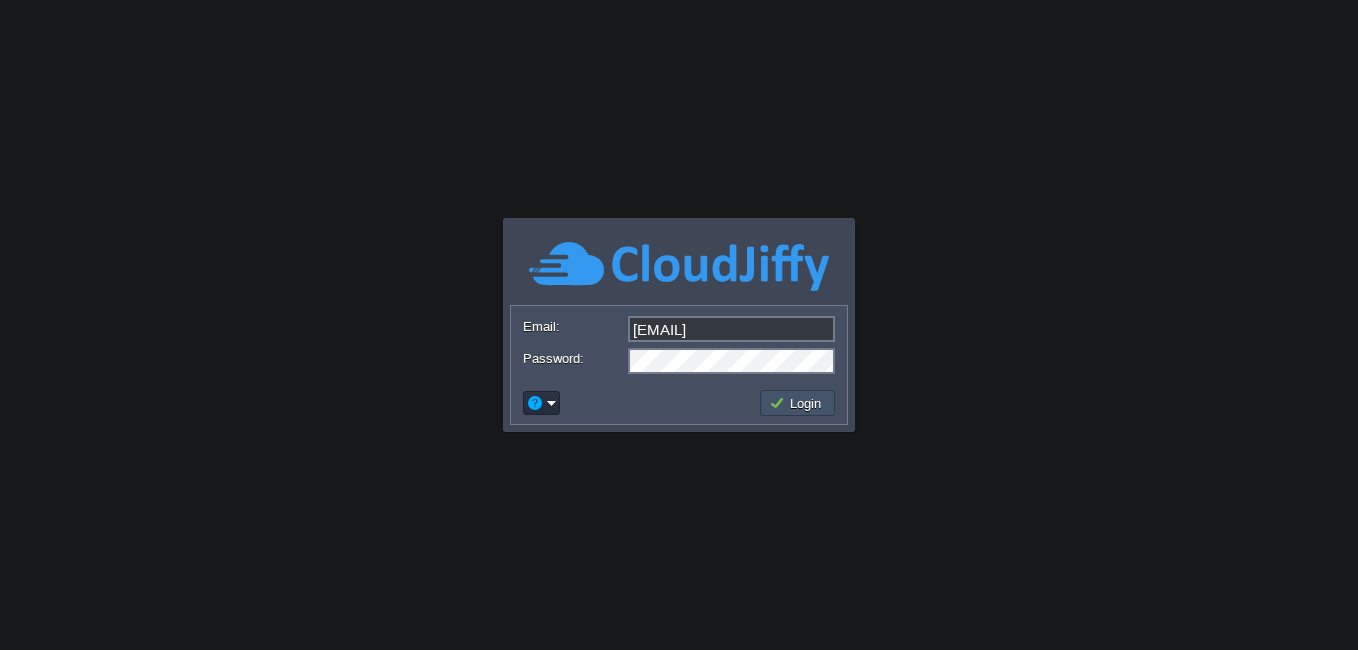 click on "Login" at bounding box center [798, 403] 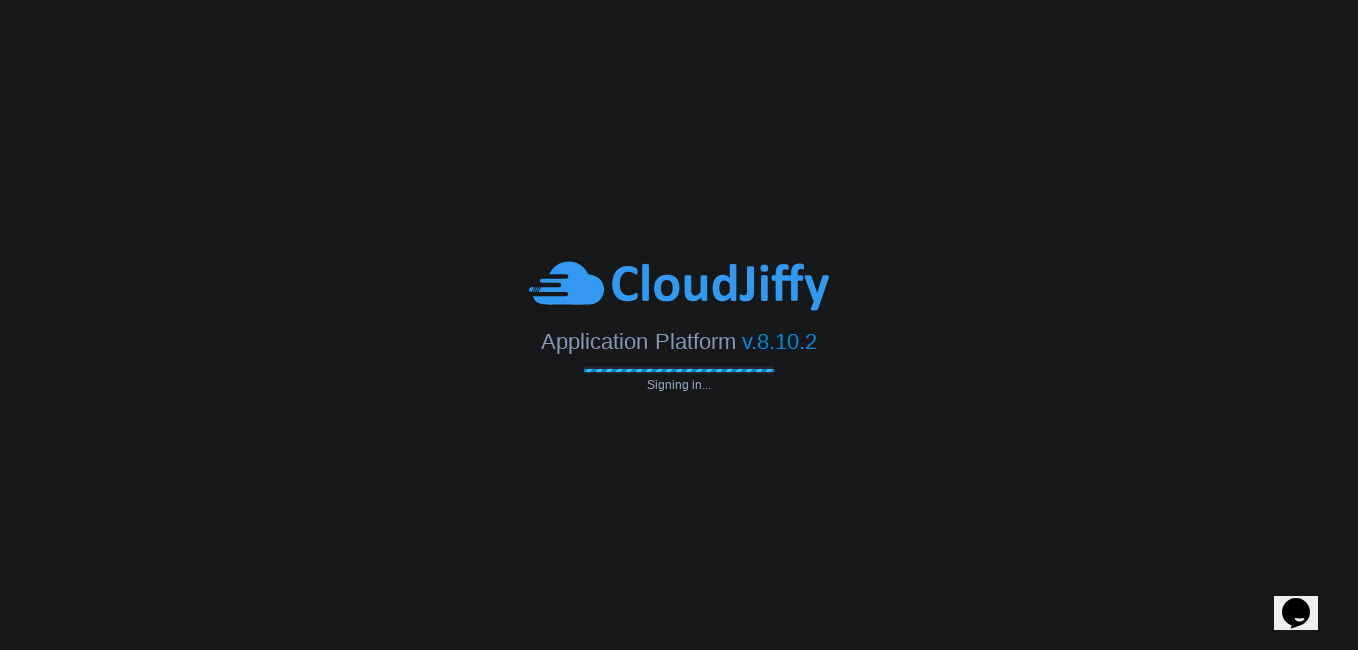 scroll, scrollTop: 0, scrollLeft: 0, axis: both 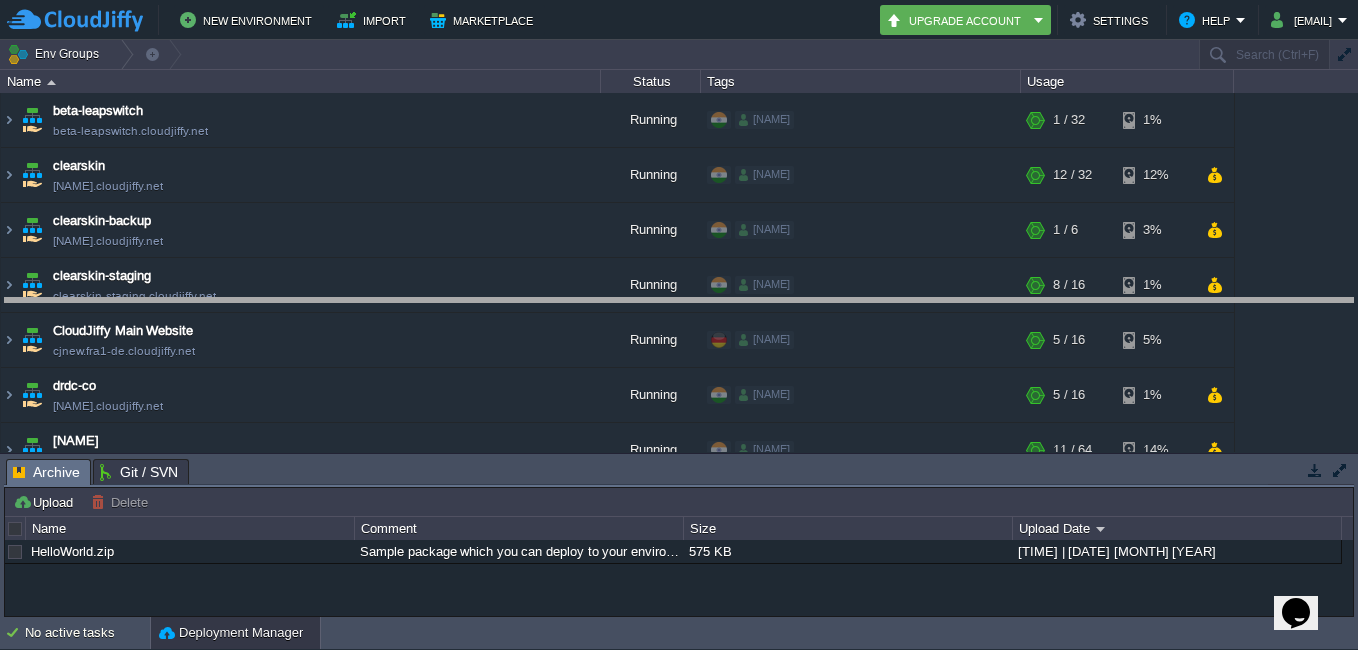 drag, startPoint x: 671, startPoint y: 474, endPoint x: 655, endPoint y: 313, distance: 161.79308 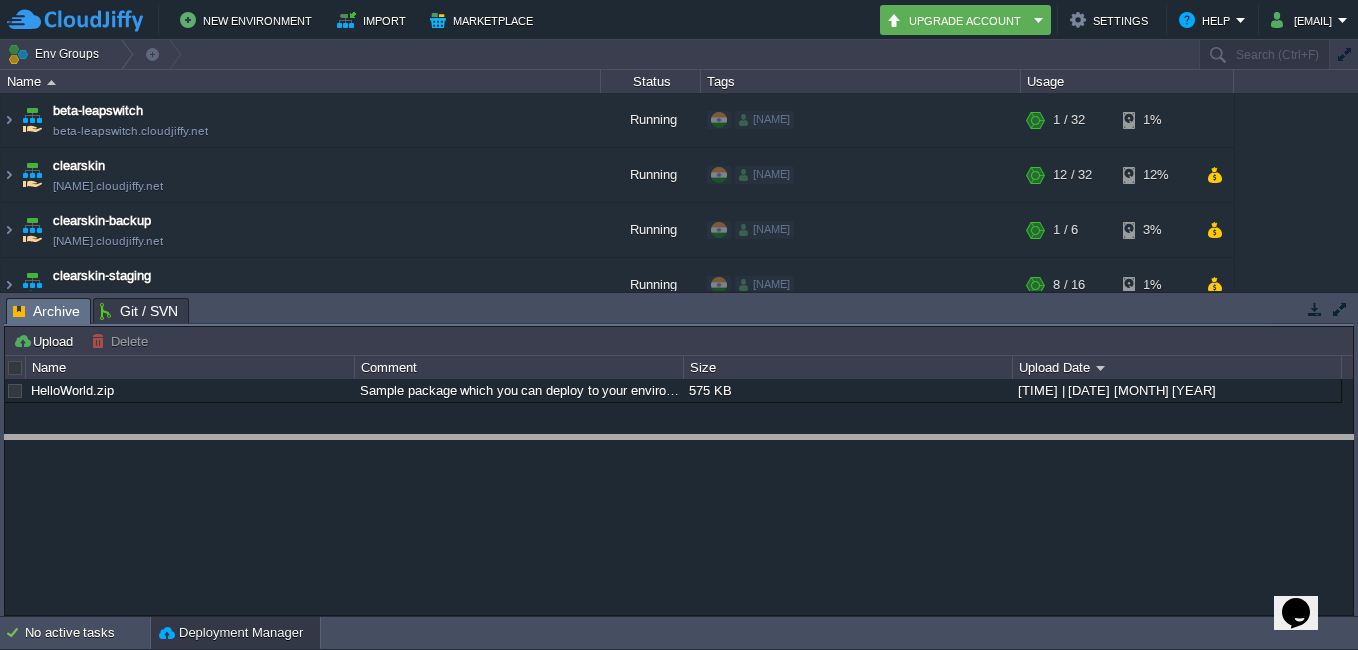 drag, startPoint x: 656, startPoint y: 313, endPoint x: 662, endPoint y: 450, distance: 137.13132 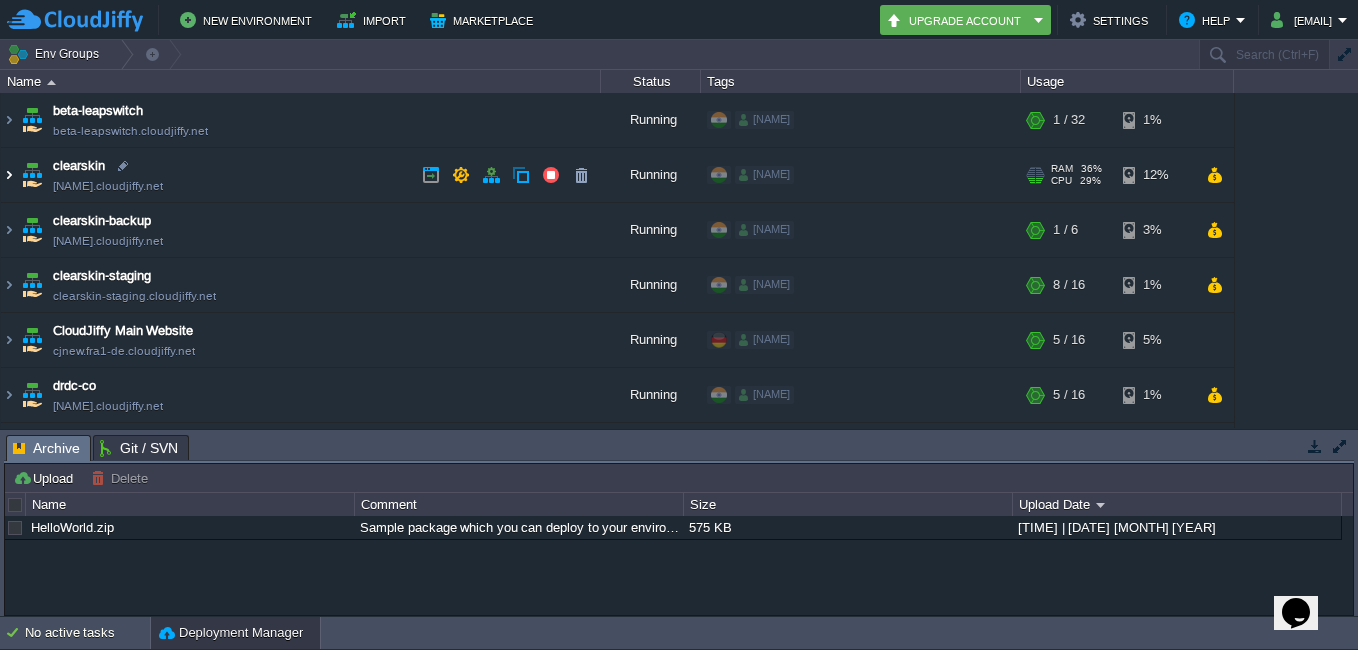 click at bounding box center [9, 175] 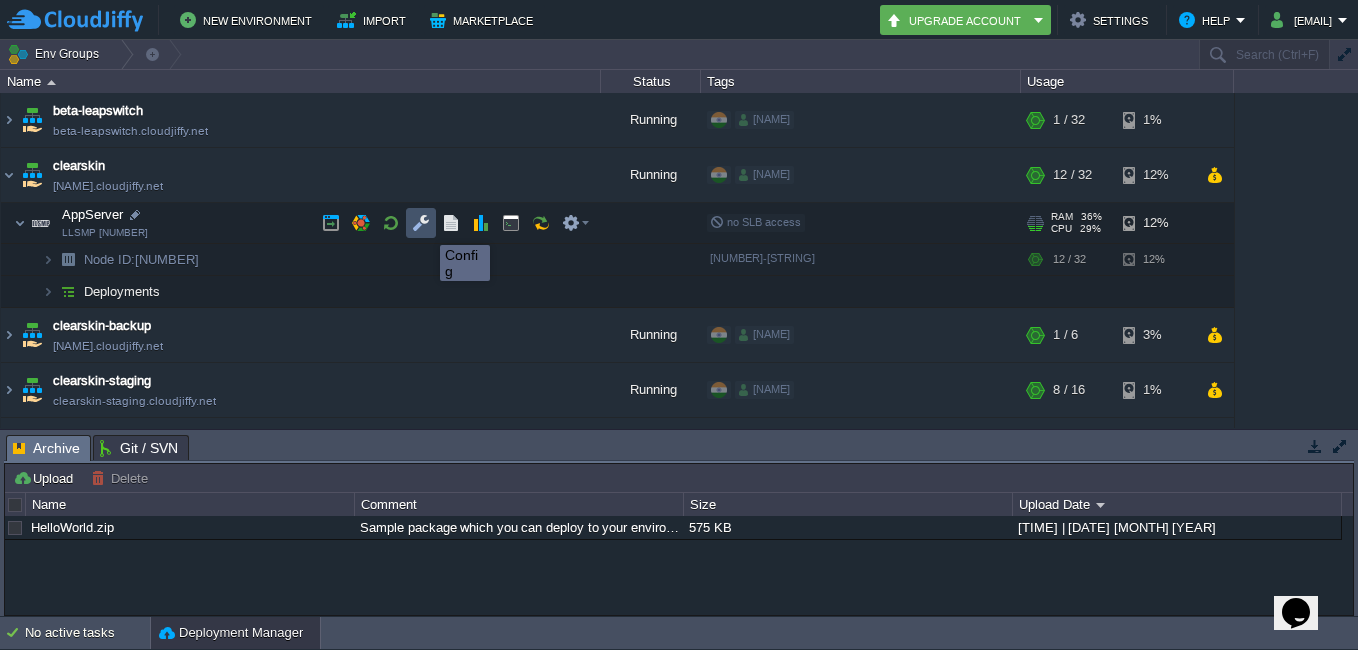 click at bounding box center (421, 223) 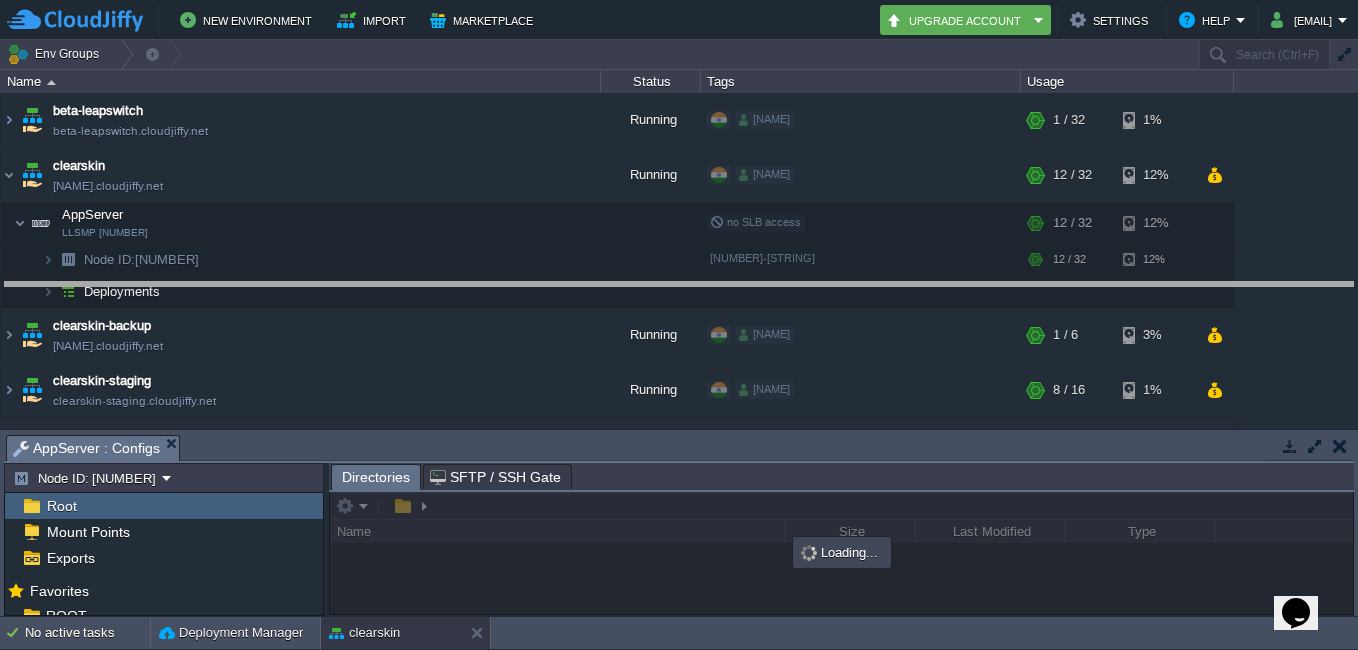 drag, startPoint x: 612, startPoint y: 447, endPoint x: 575, endPoint y: 292, distance: 159.35495 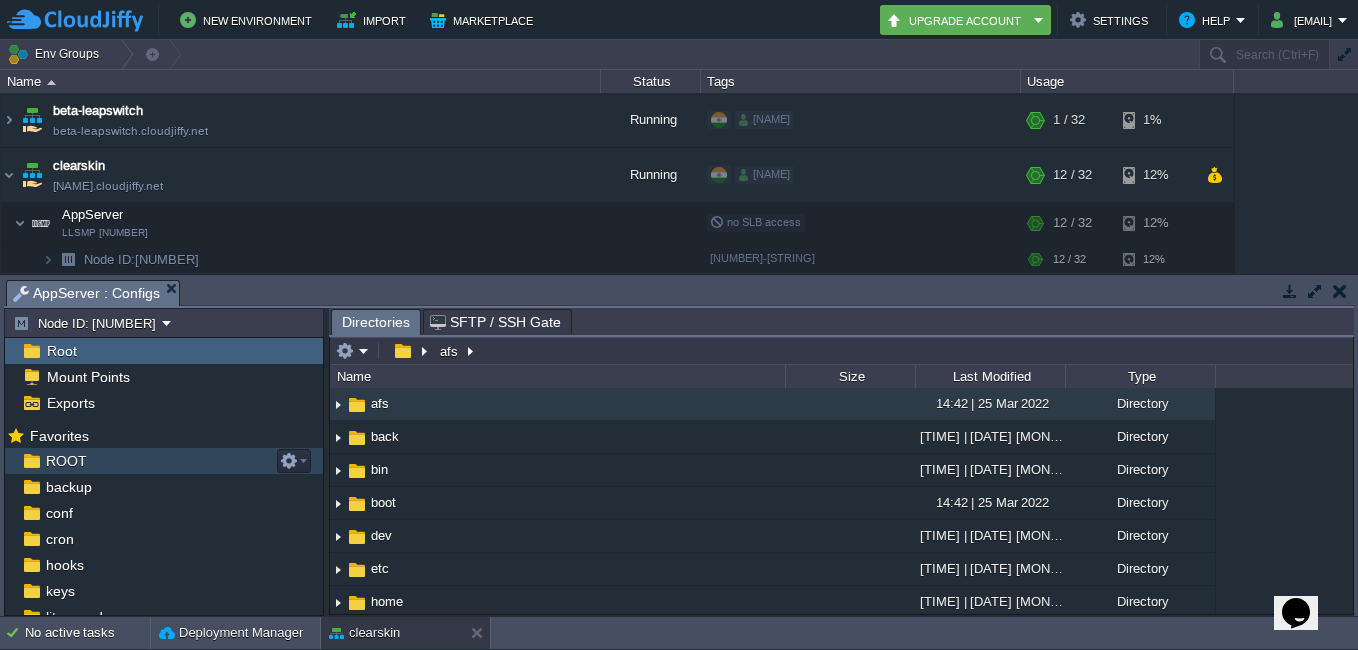 click on "ROOT" at bounding box center (66, 461) 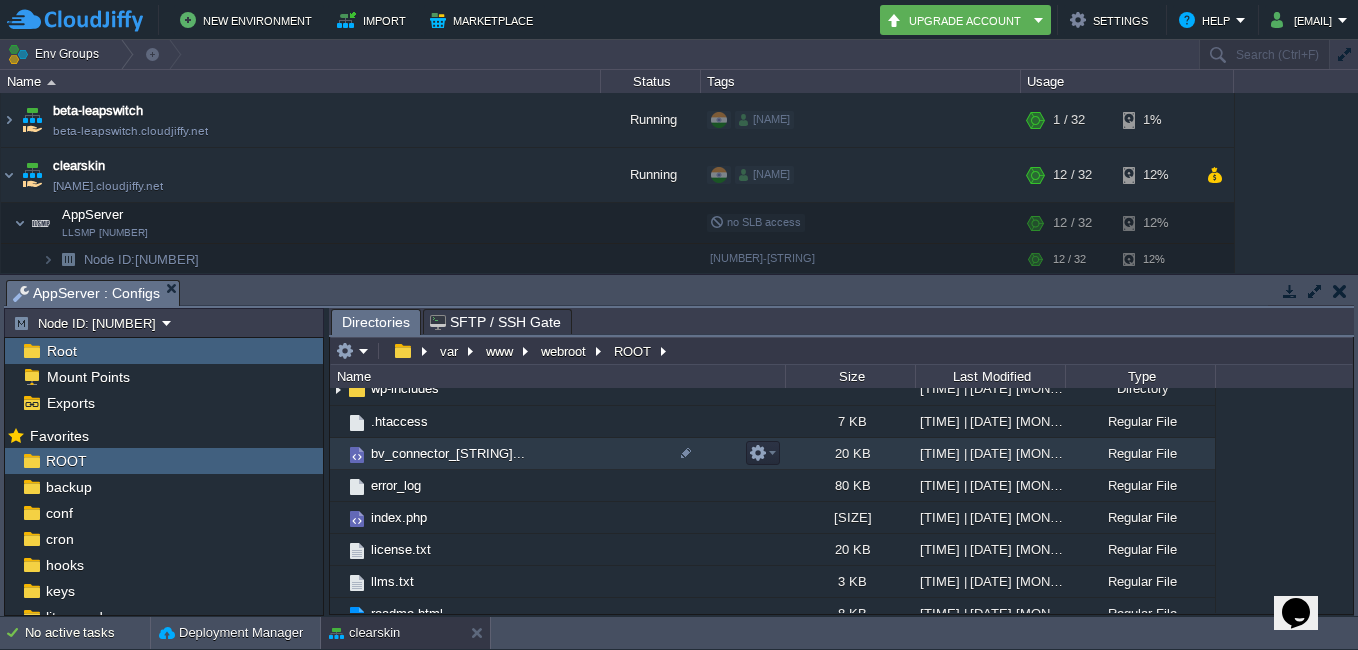 scroll, scrollTop: 0, scrollLeft: 0, axis: both 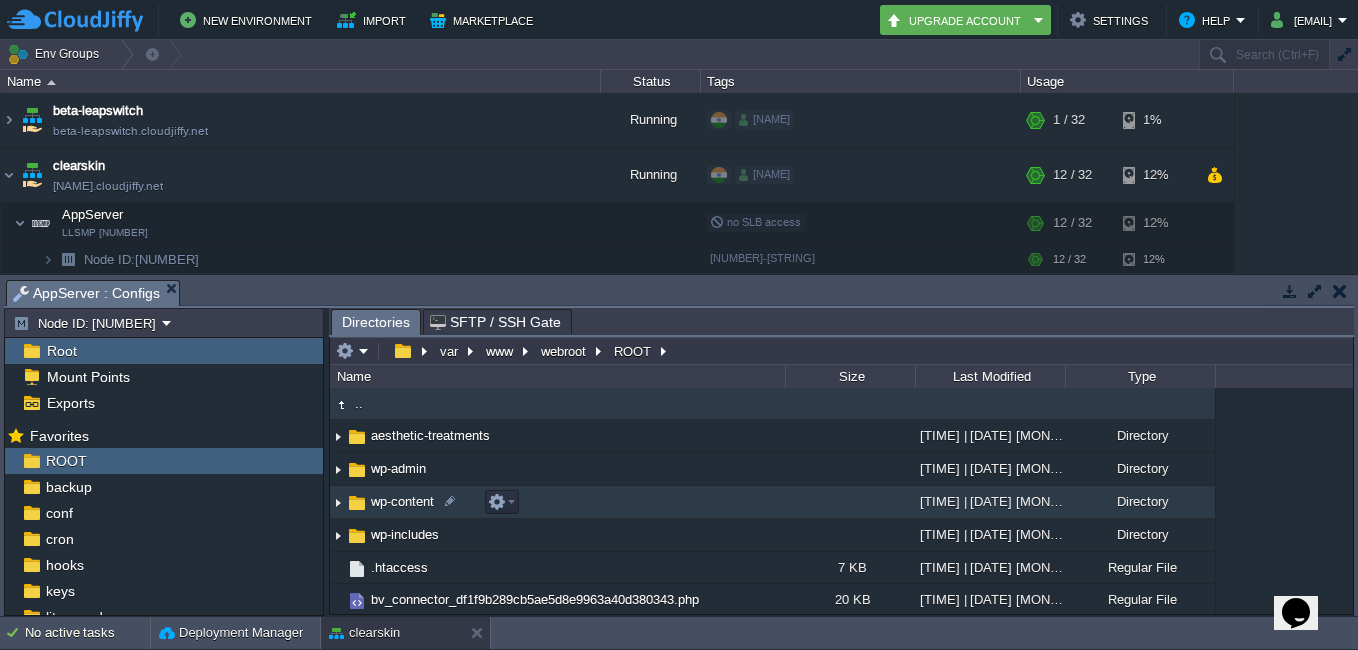 click on "wp-content" at bounding box center (557, 502) 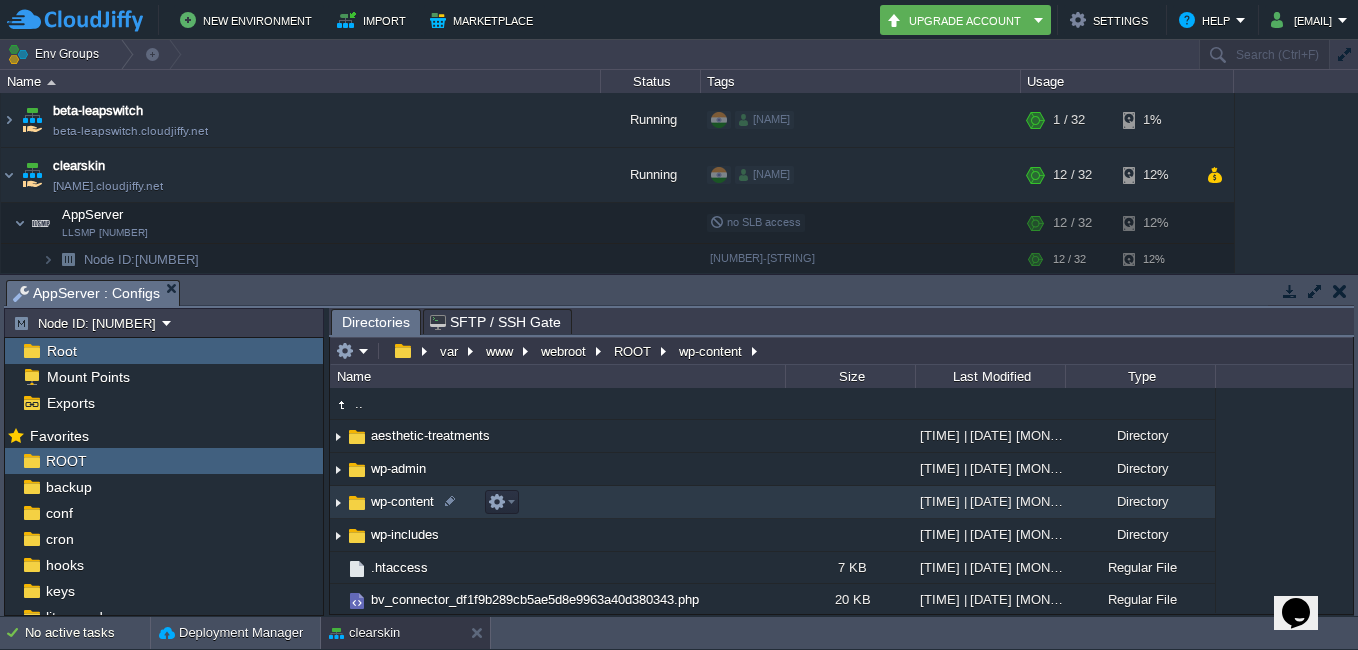 click on "wp-content" at bounding box center (557, 502) 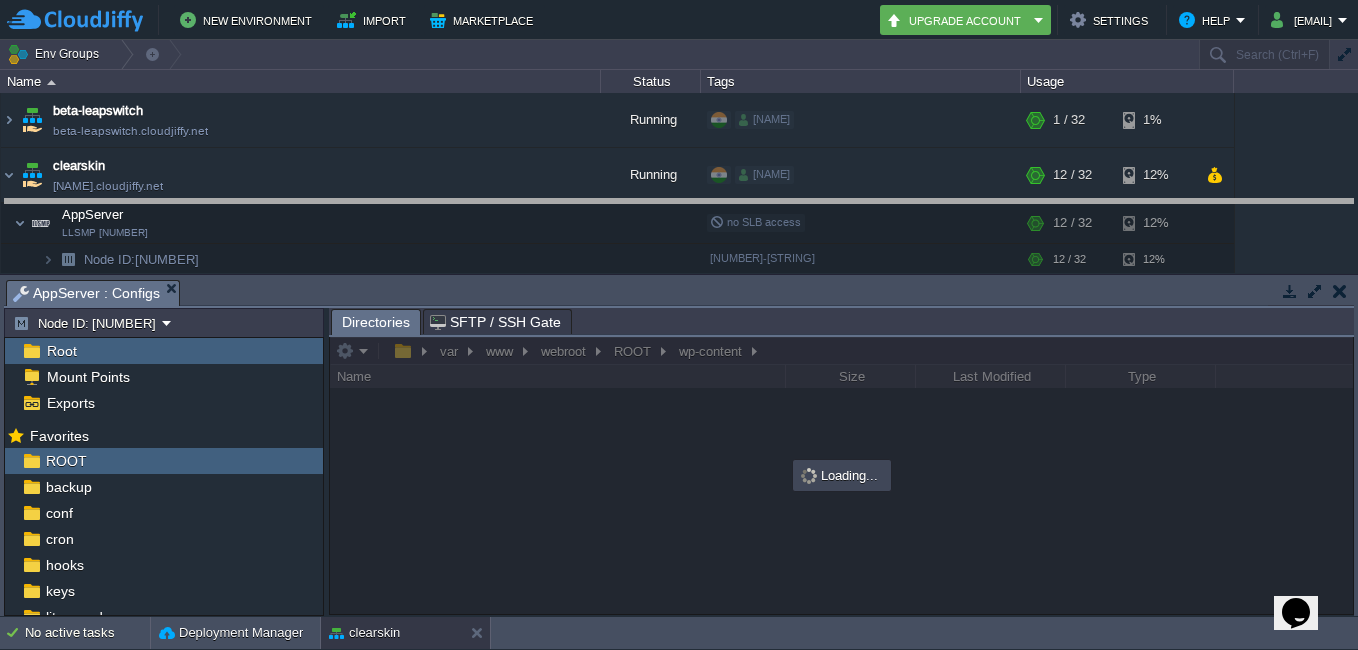 drag, startPoint x: 742, startPoint y: 299, endPoint x: 731, endPoint y: 177, distance: 122.494896 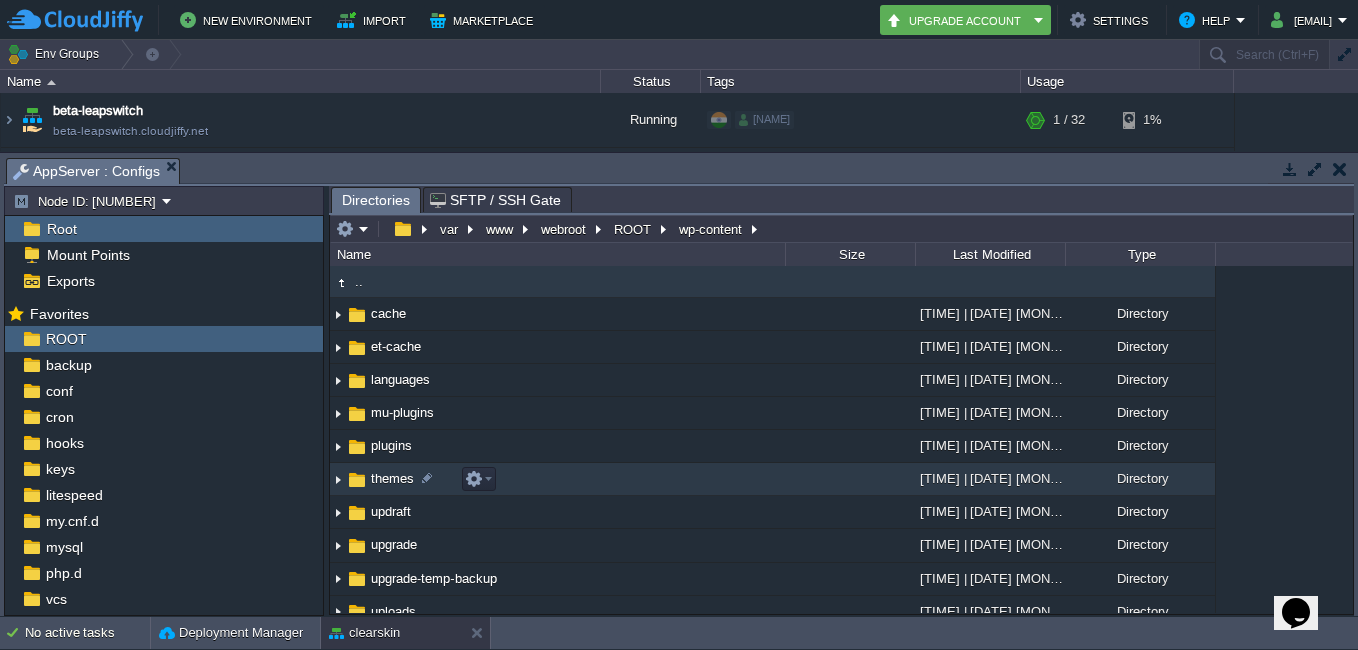 click on "themes" at bounding box center [557, 479] 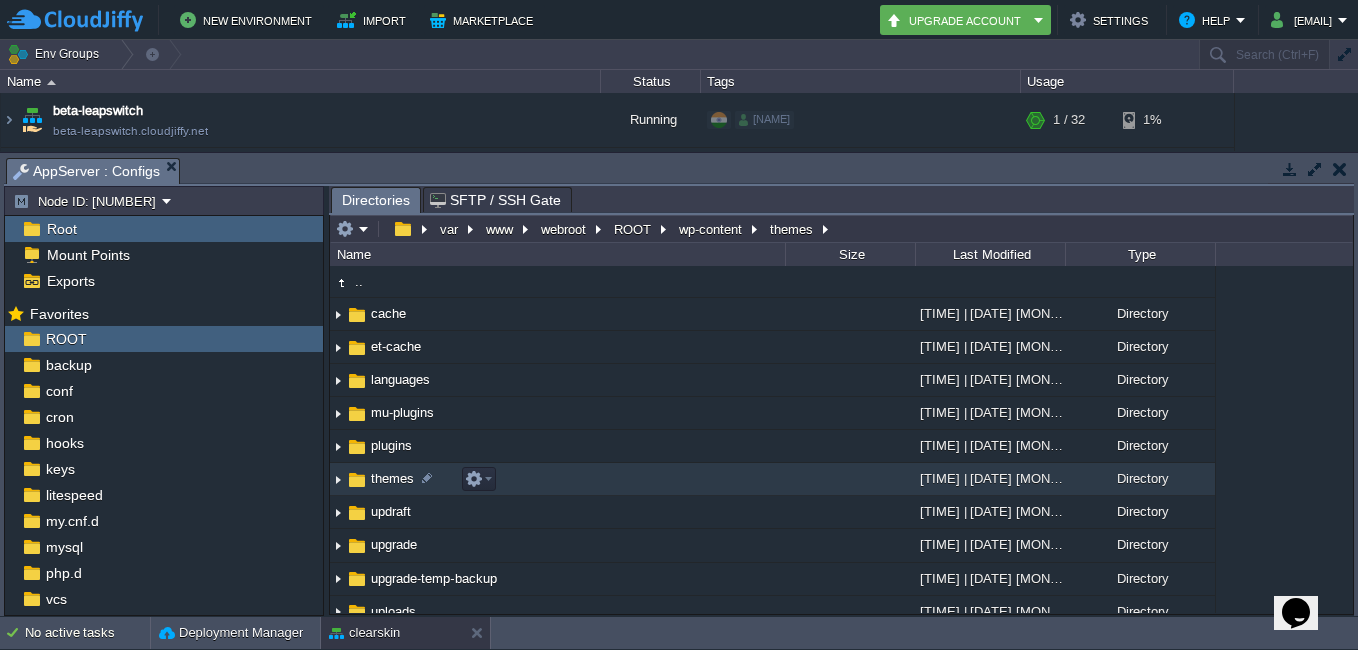 click on "themes" at bounding box center [557, 479] 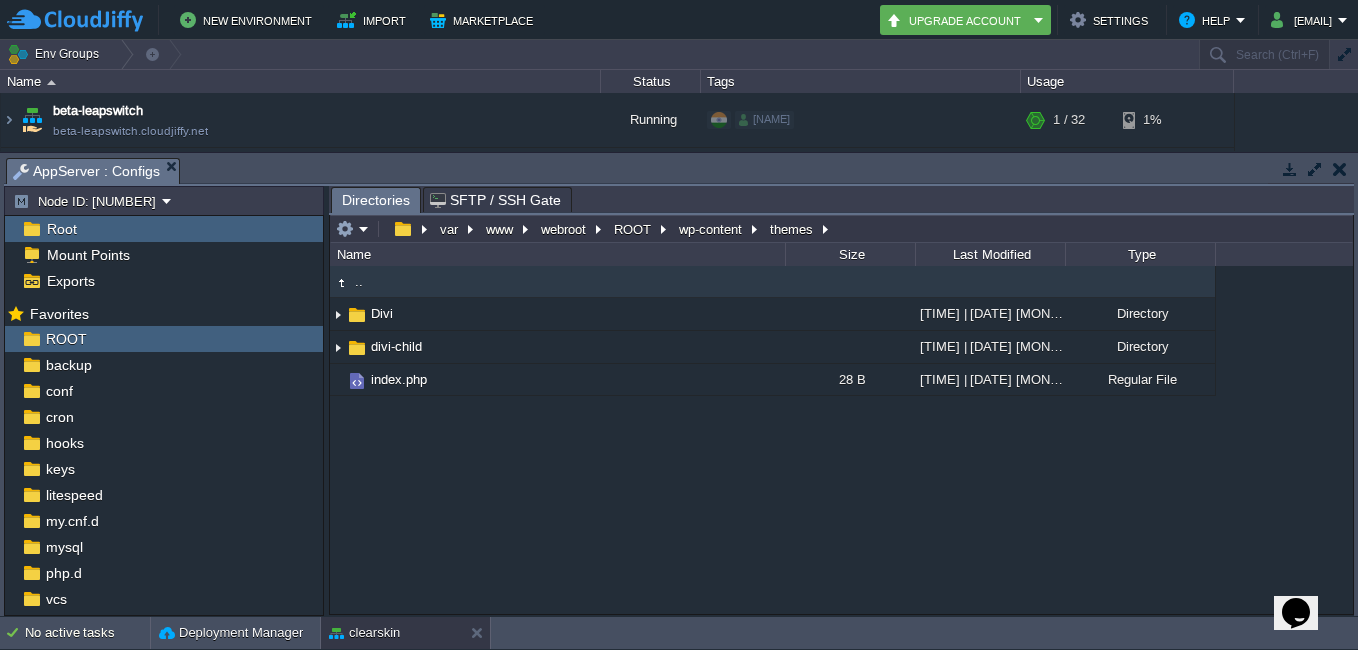 click on ".. Divi [TIME]   |   [DATE] [MONTH] [YEAR] Directory divi-child [TIME]   |   [DATE] [MONTH] [YEAR] Directory index.php [SIZE] [TIME]   |   [DATE] [MONTH] [YEAR] Regular File" at bounding box center [841, 439] 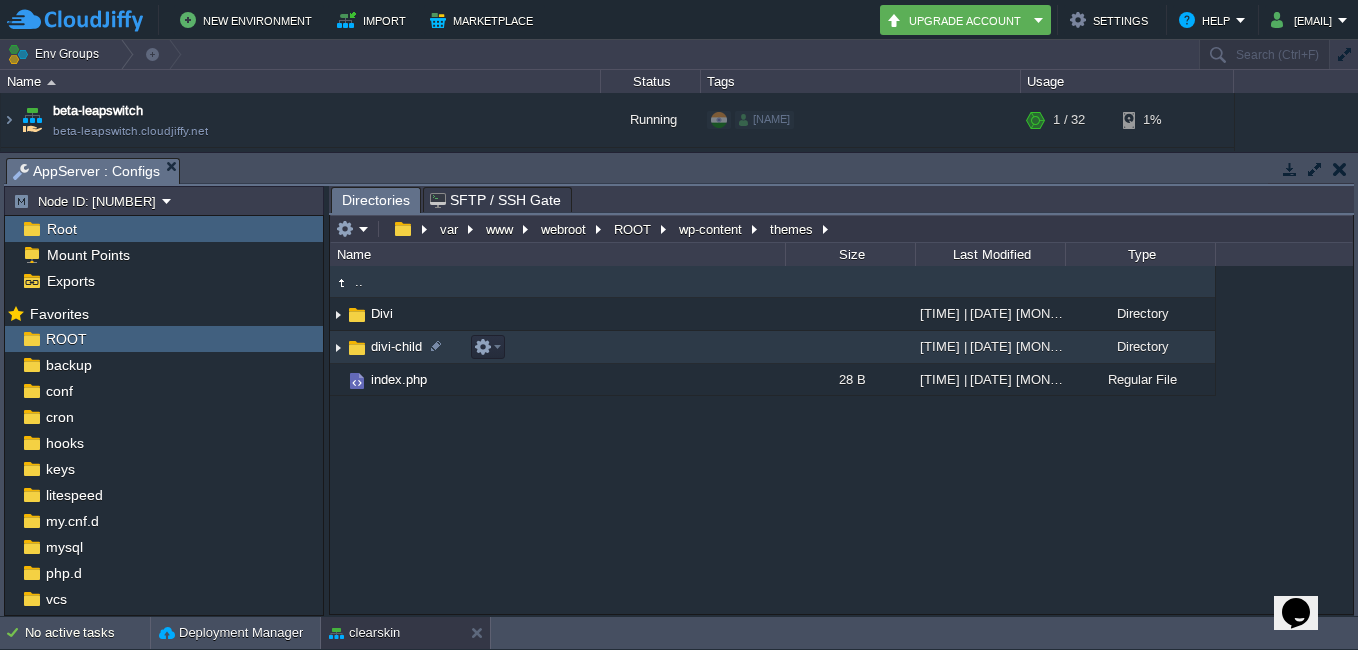 click on "divi-child" at bounding box center [396, 346] 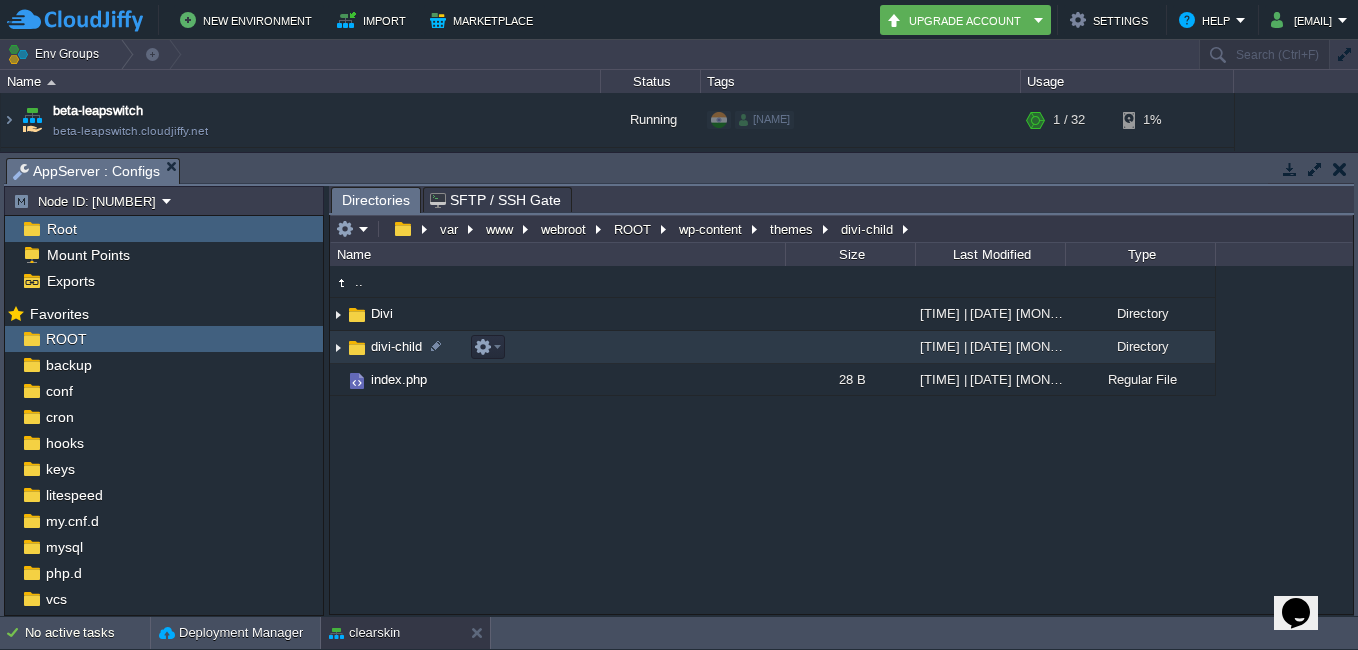 click on "divi-child" at bounding box center [396, 346] 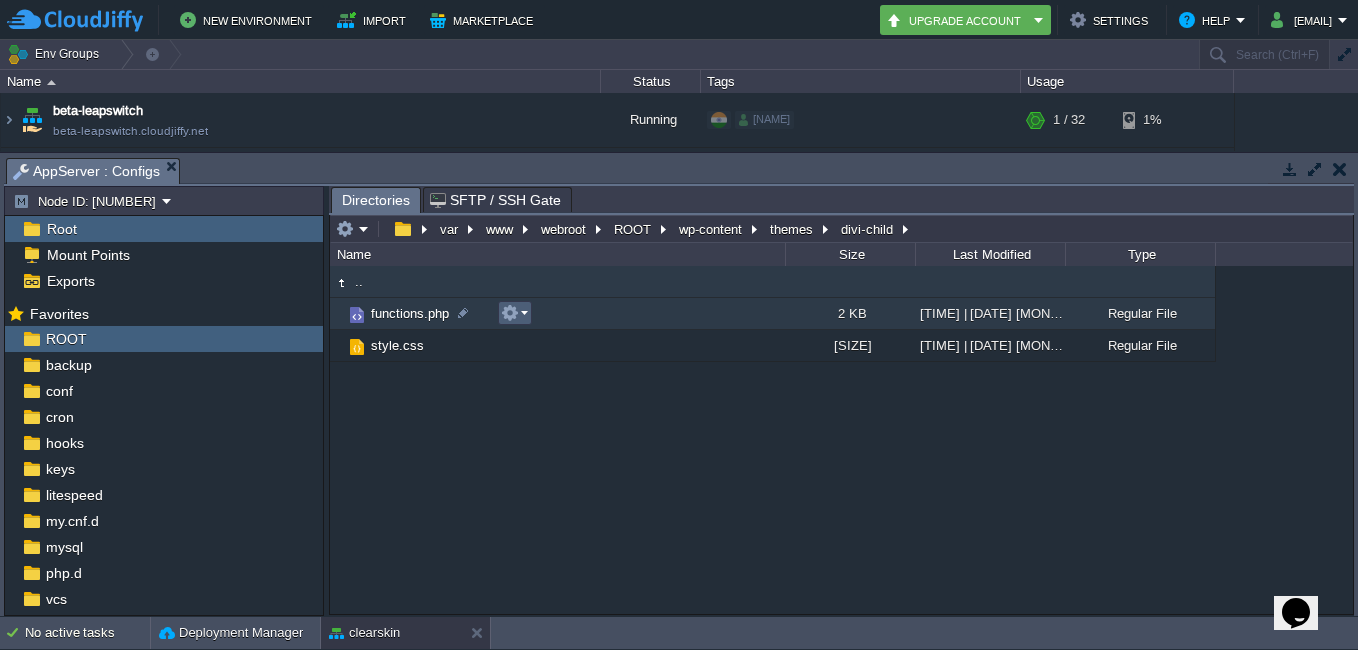 click at bounding box center [510, 313] 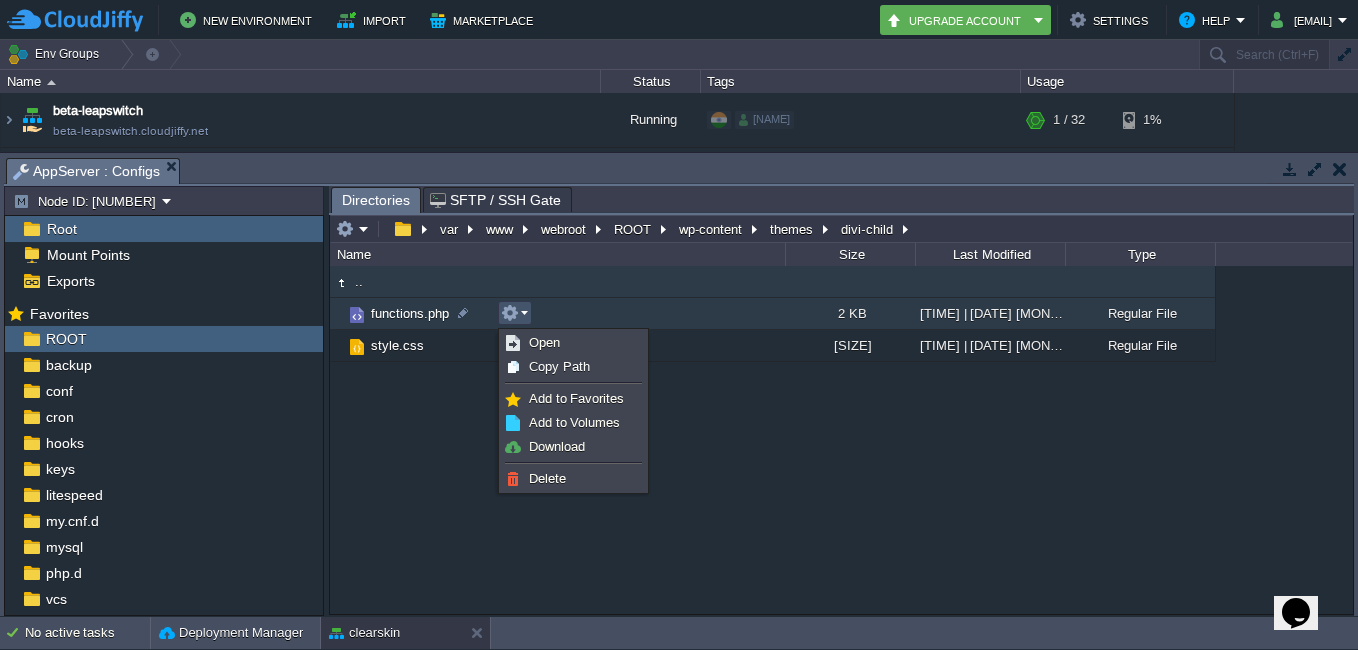 click on ".. functions.php [SIZE] [TIME]   |   [DATE] [MONTH] [YEAR] Regular File style.css [SIZE] [TIME]   |   [DATE] [MONTH] [YEAR] Regular File" at bounding box center (841, 439) 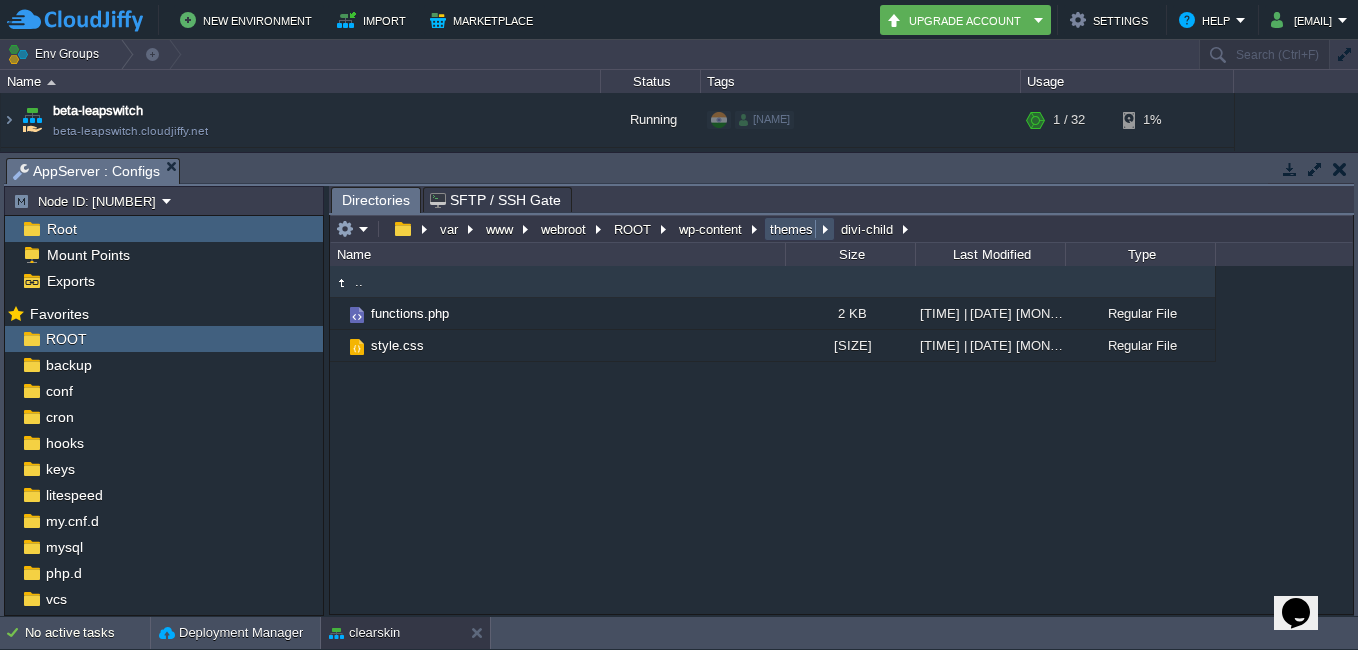 click on "themes" at bounding box center [792, 229] 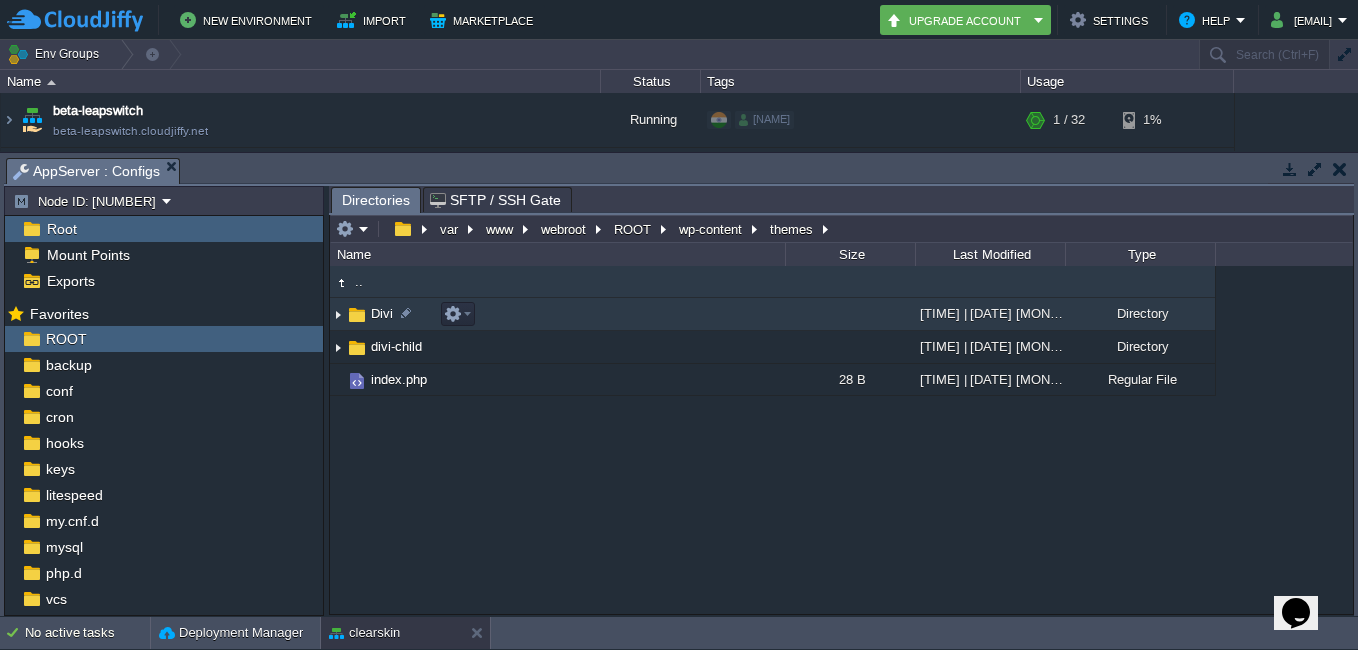 click on "Divi" at bounding box center [557, 314] 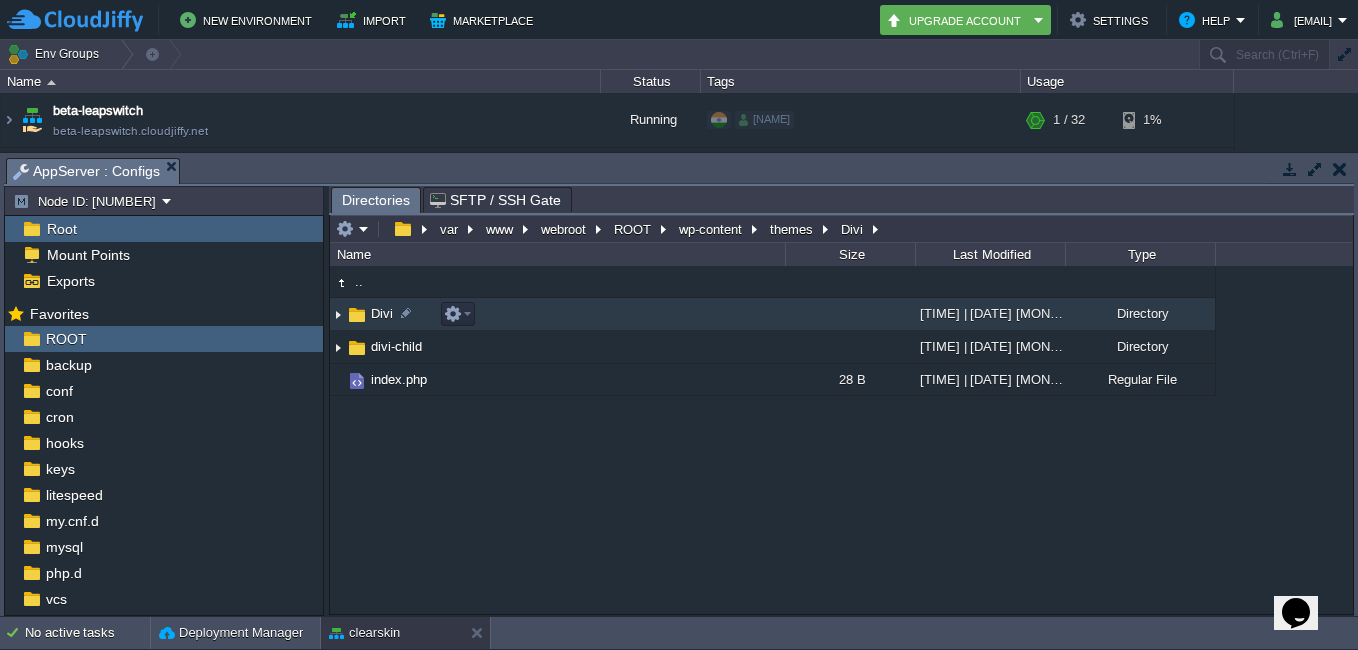 click on "Divi" at bounding box center (557, 314) 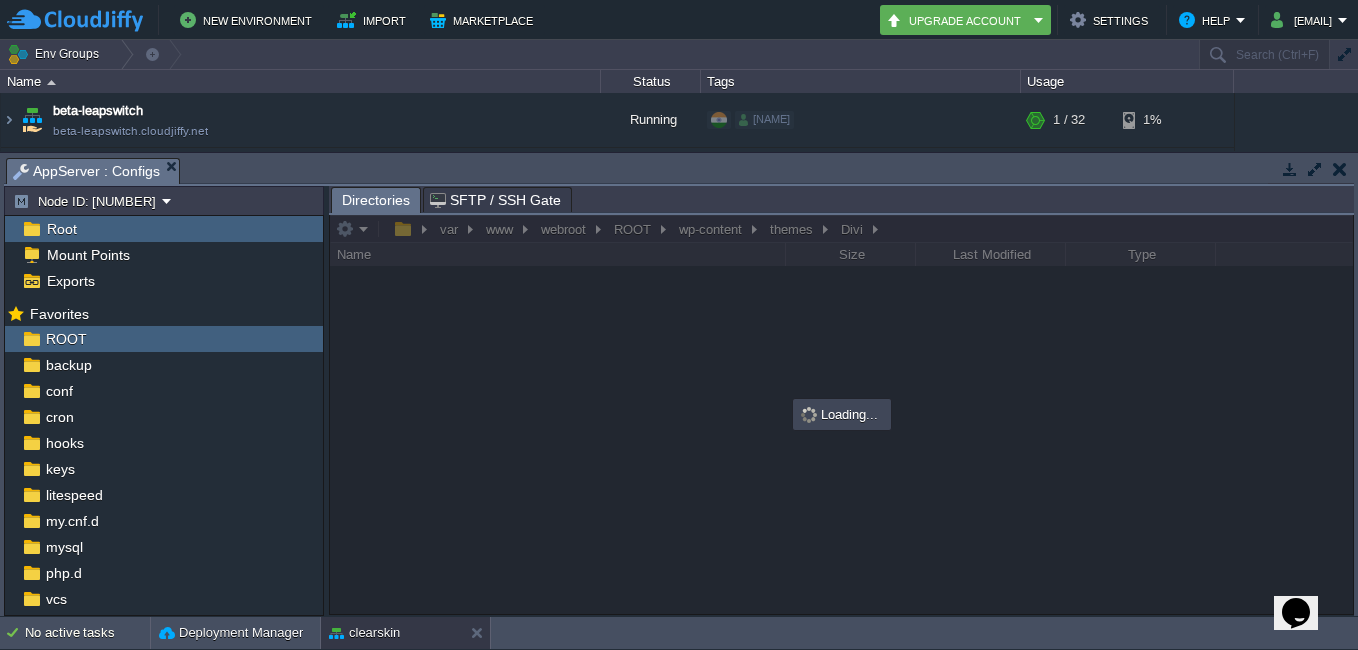 click at bounding box center (841, 414) 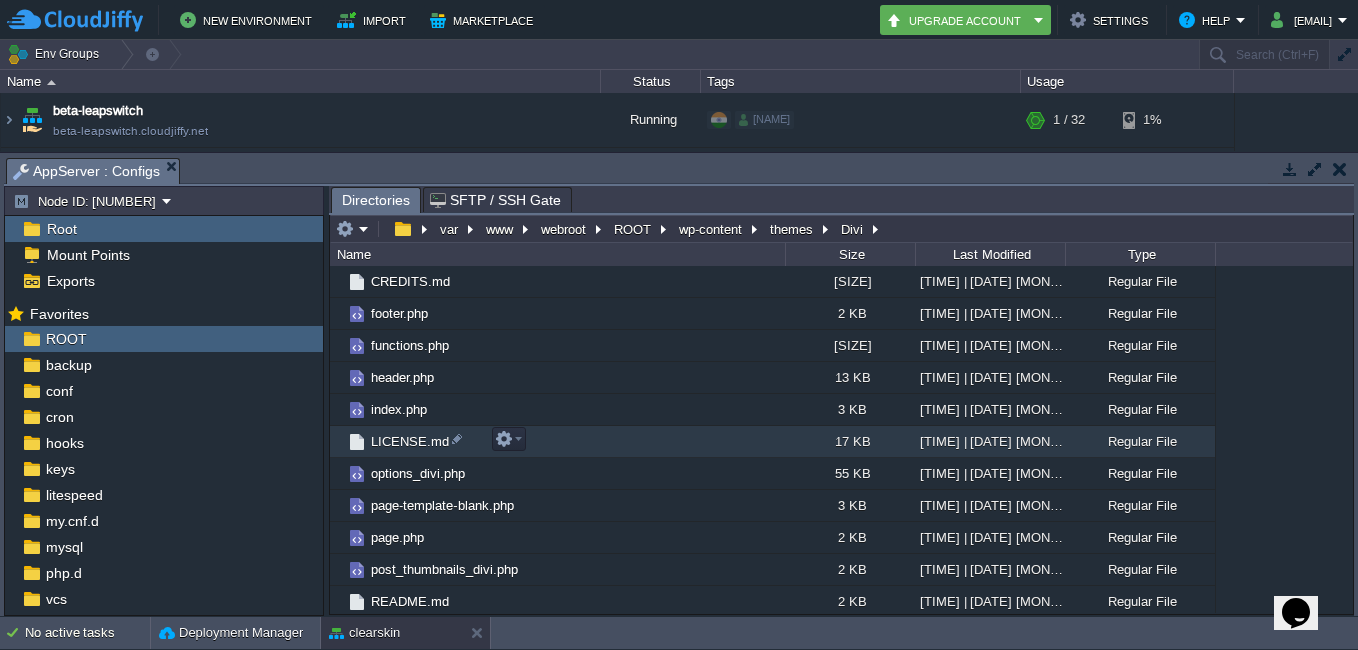 scroll, scrollTop: 600, scrollLeft: 0, axis: vertical 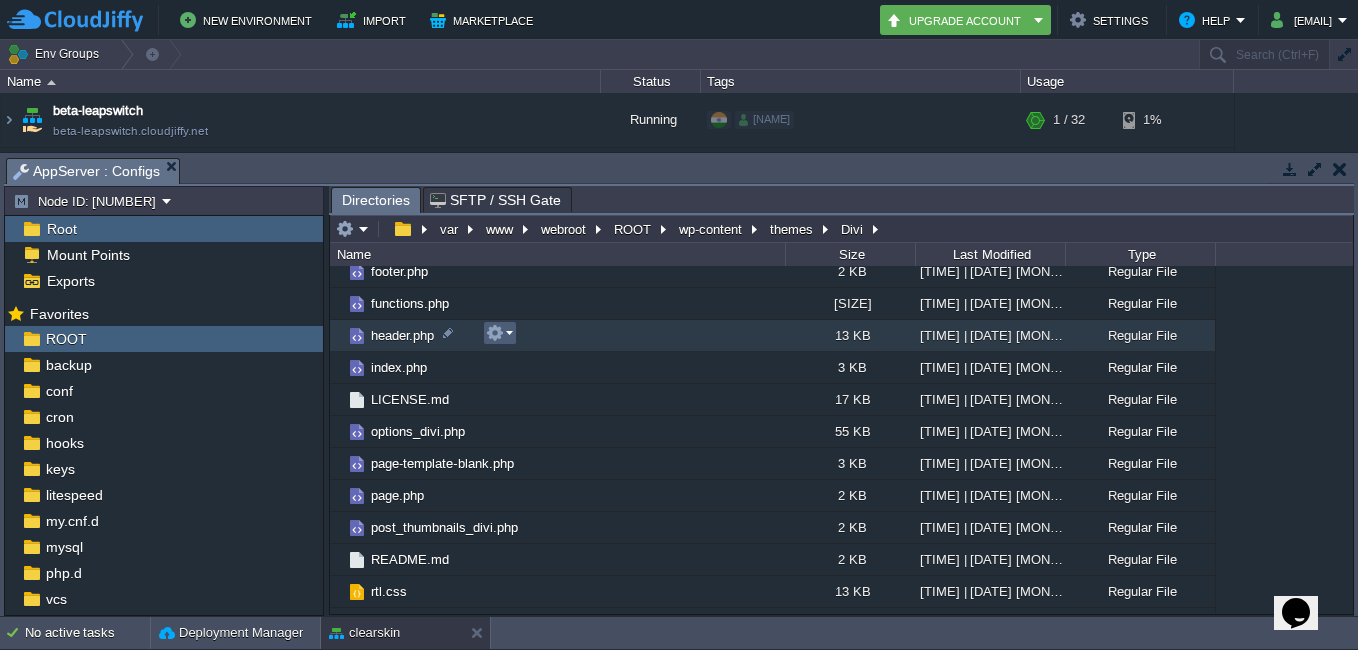 click at bounding box center (495, 333) 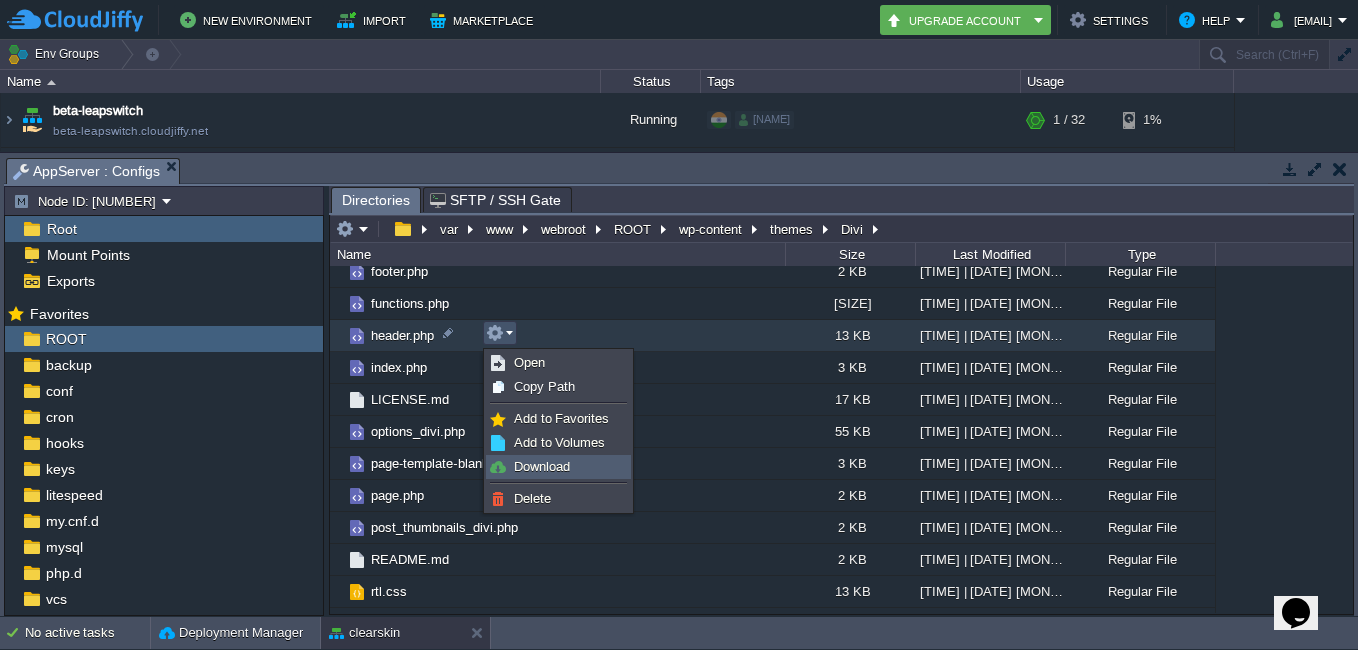 click on "Download" at bounding box center [558, 467] 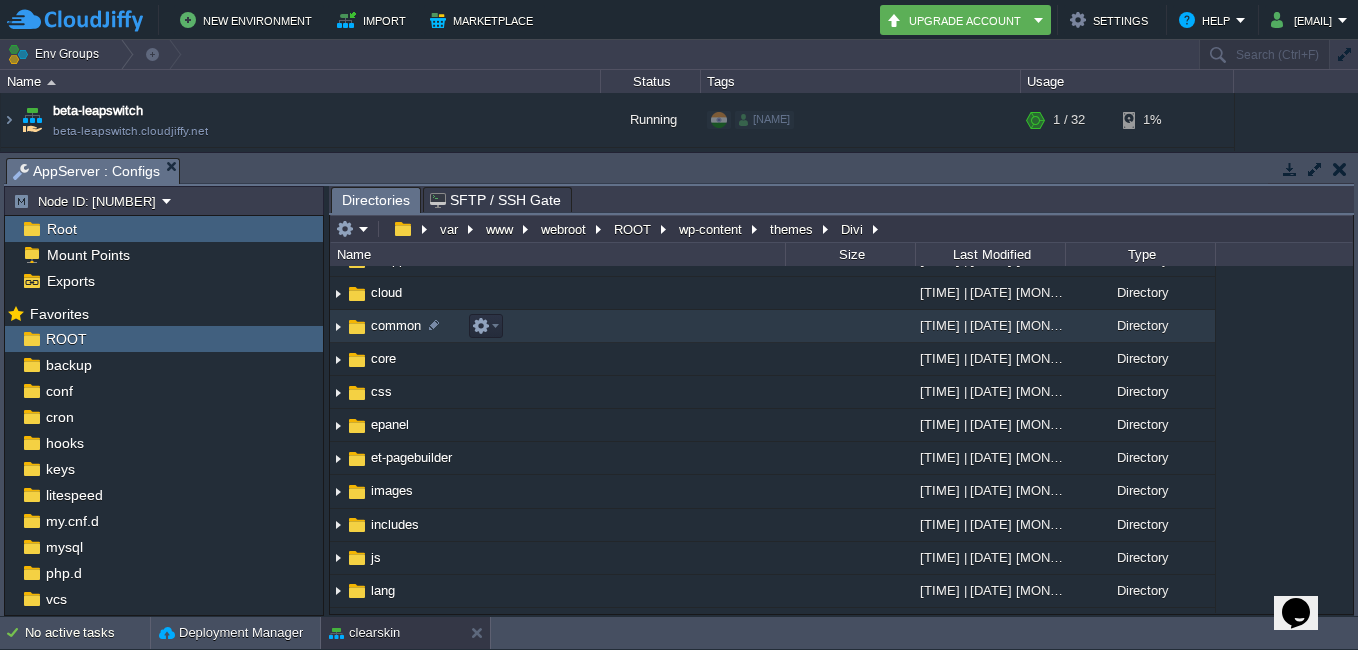 scroll, scrollTop: 0, scrollLeft: 0, axis: both 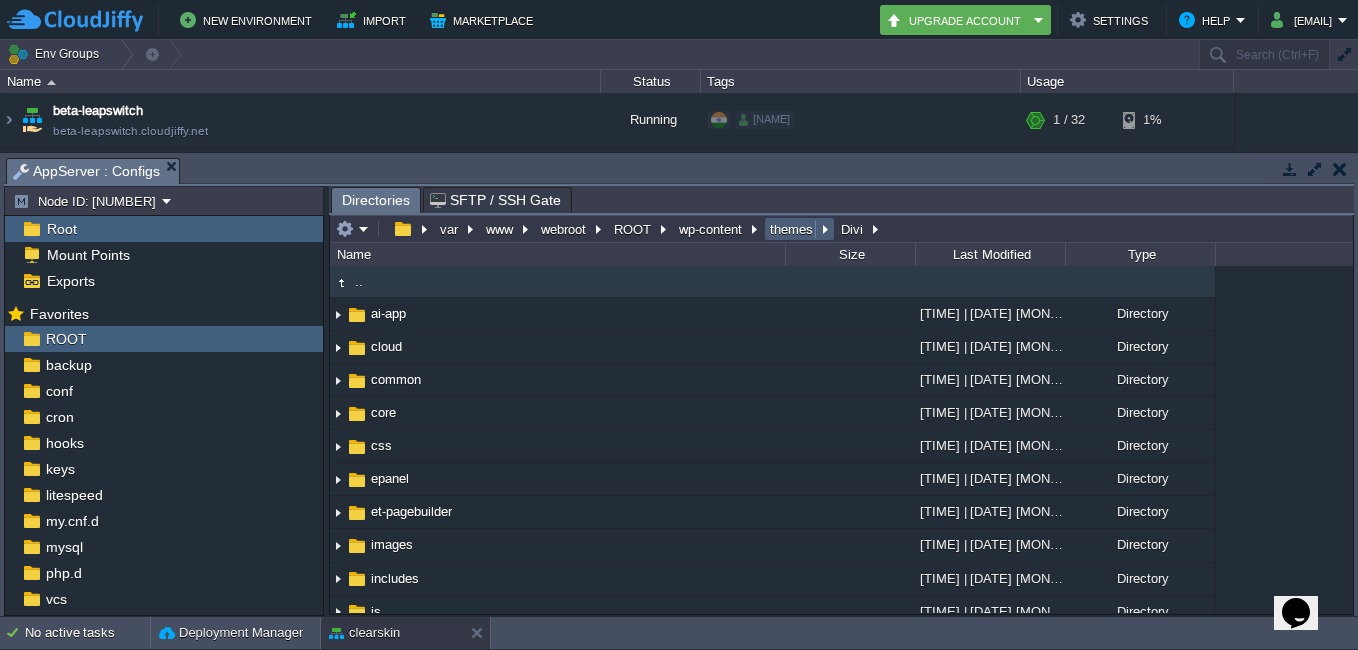 click on "themes" at bounding box center (792, 229) 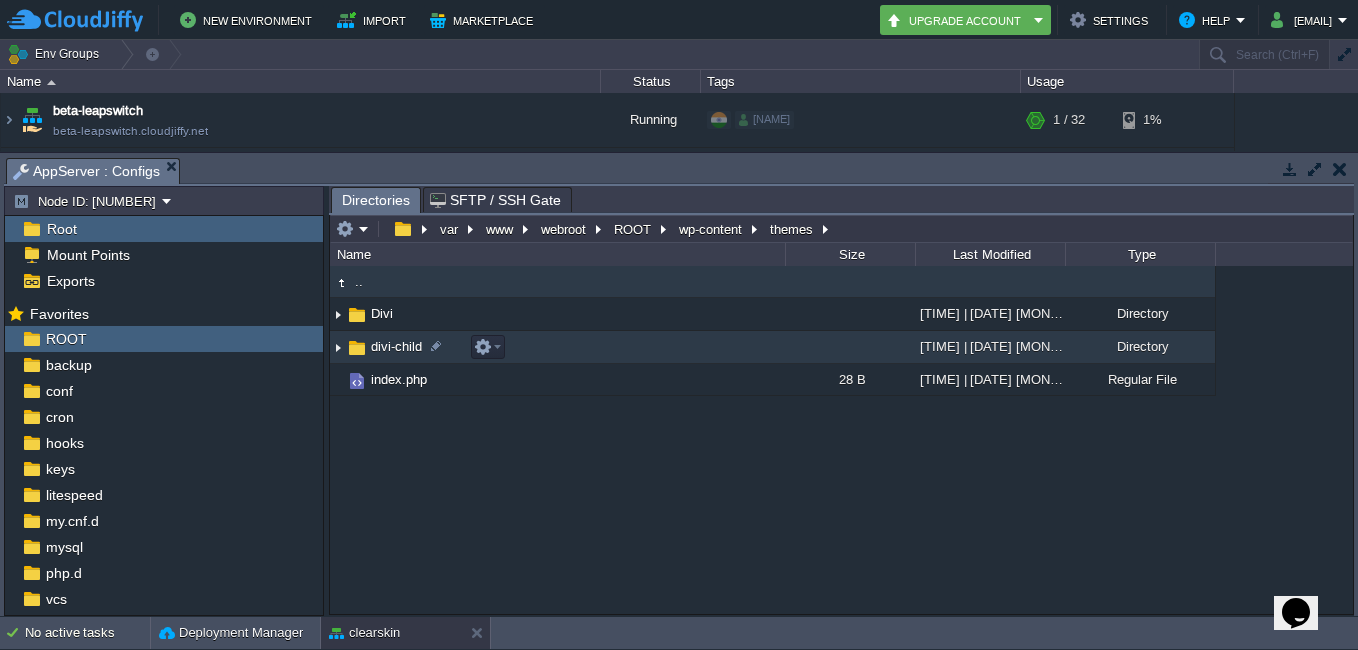 click on "divi-child" at bounding box center [557, 347] 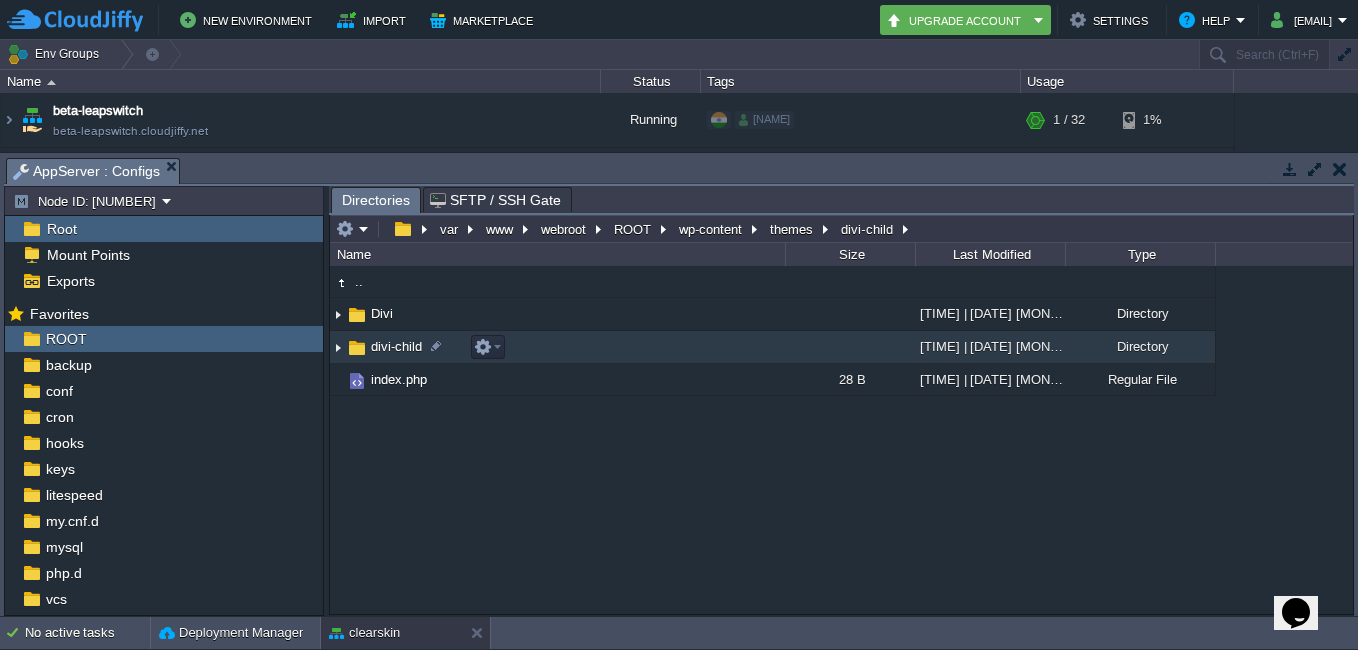 click on "divi-child" at bounding box center (557, 347) 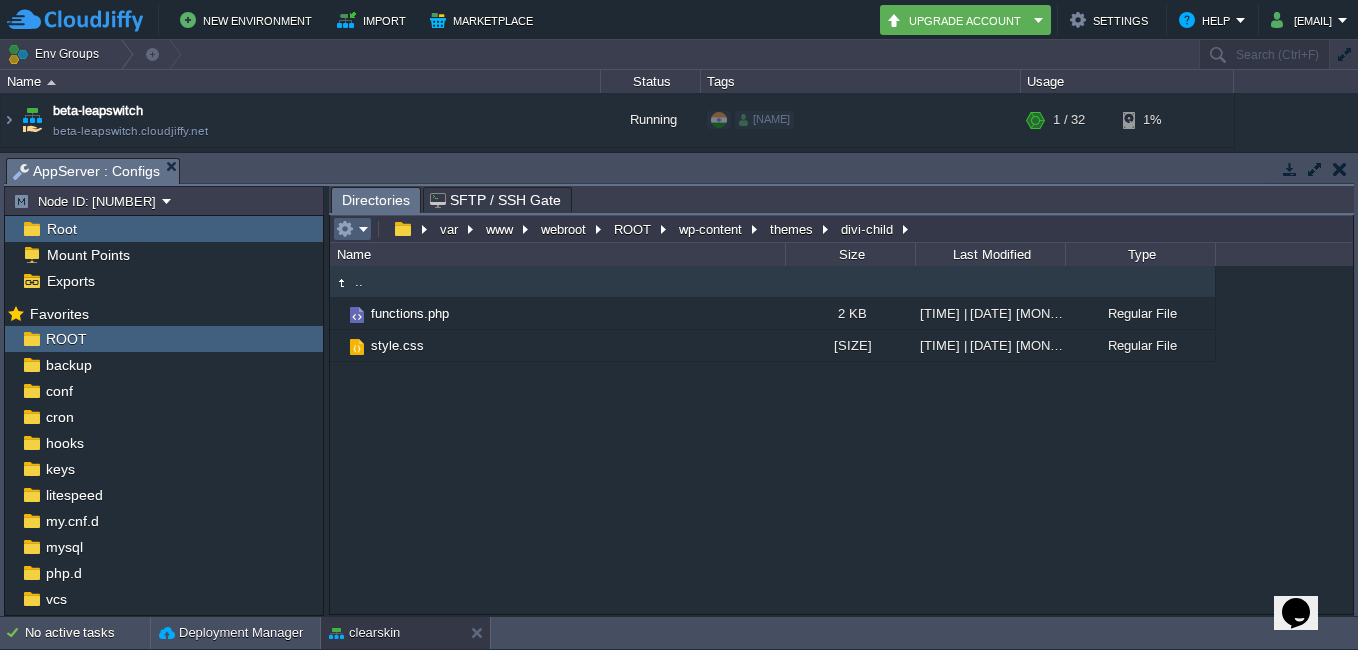 click at bounding box center (352, 229) 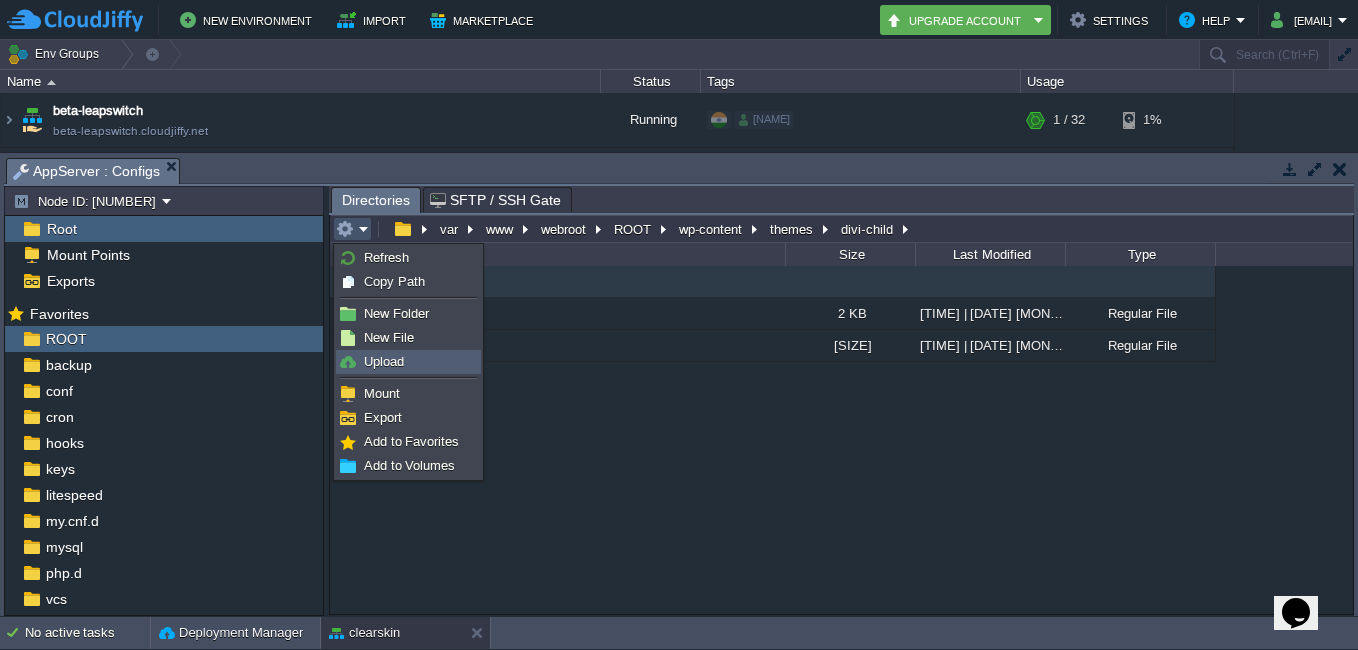 click on "Upload" at bounding box center (384, 361) 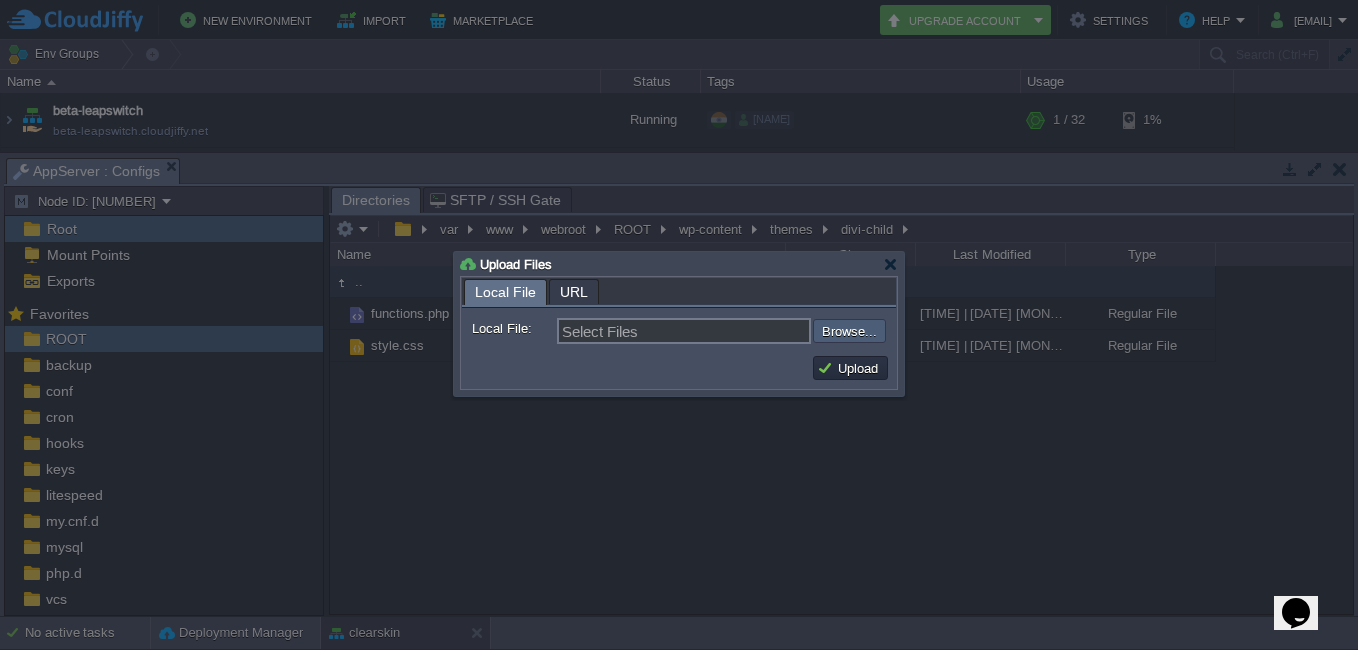 click at bounding box center [759, 331] 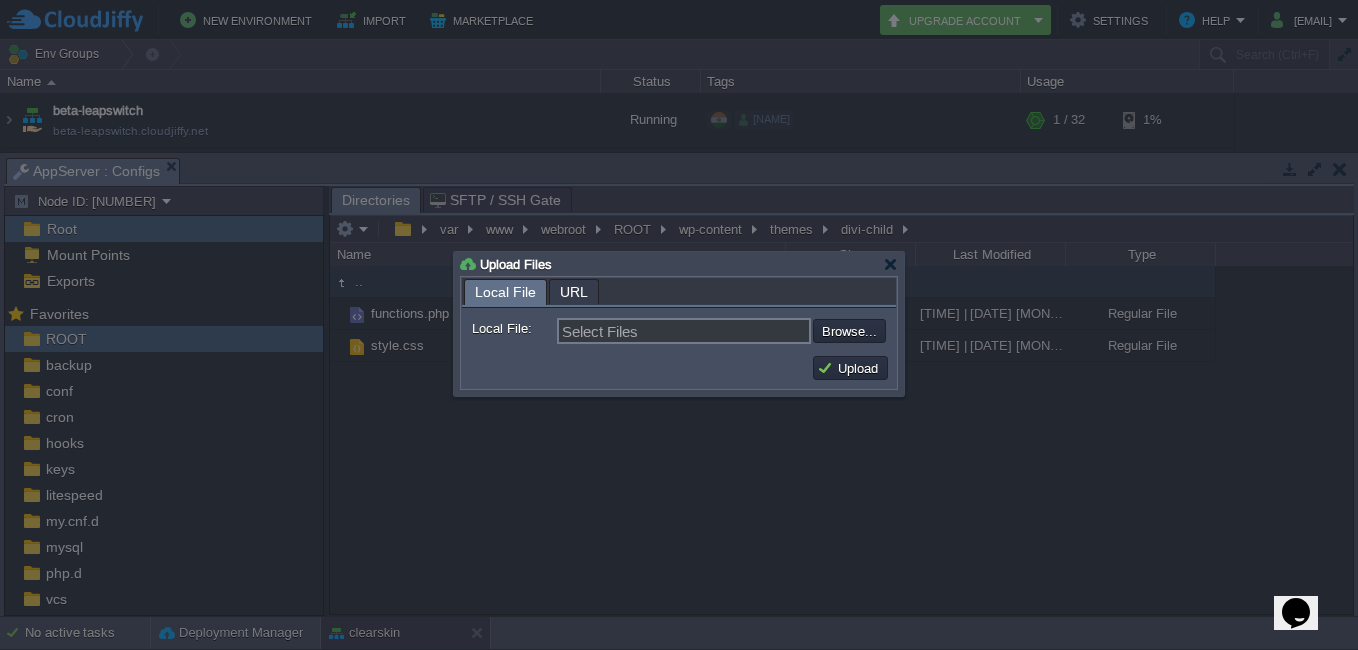 type on "C:\fakepath\header (1).php" 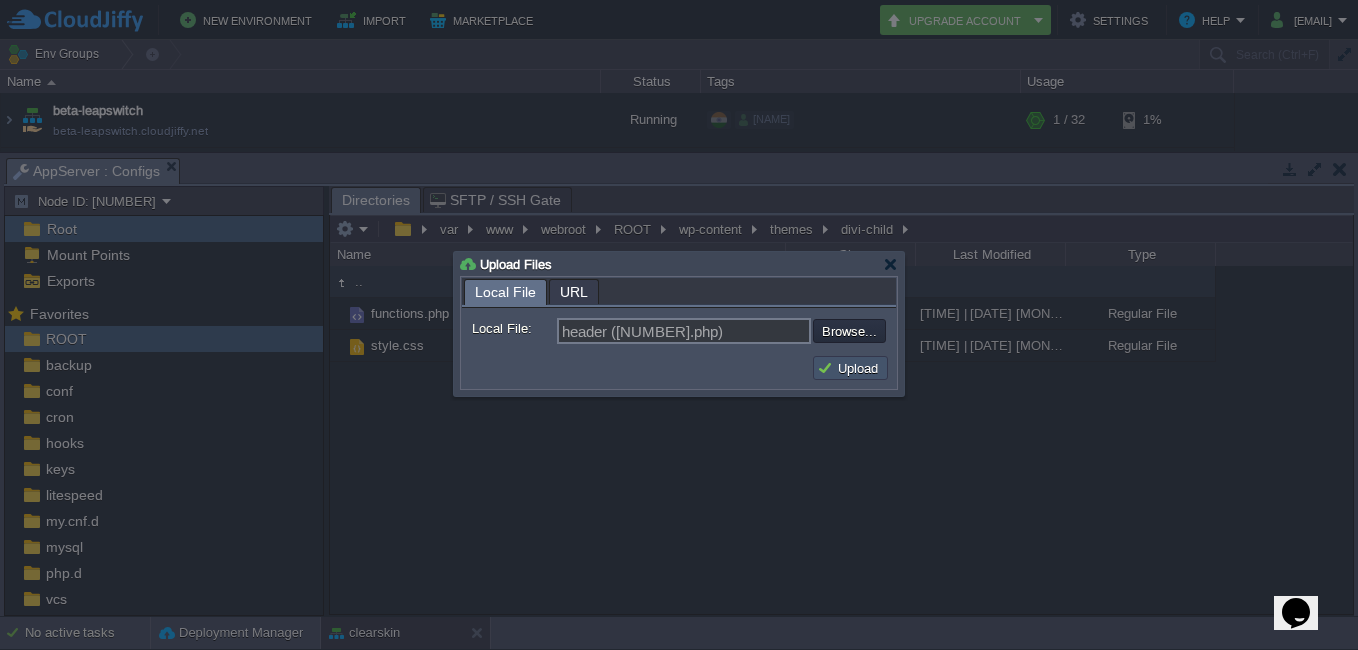 click on "Upload" at bounding box center [850, 368] 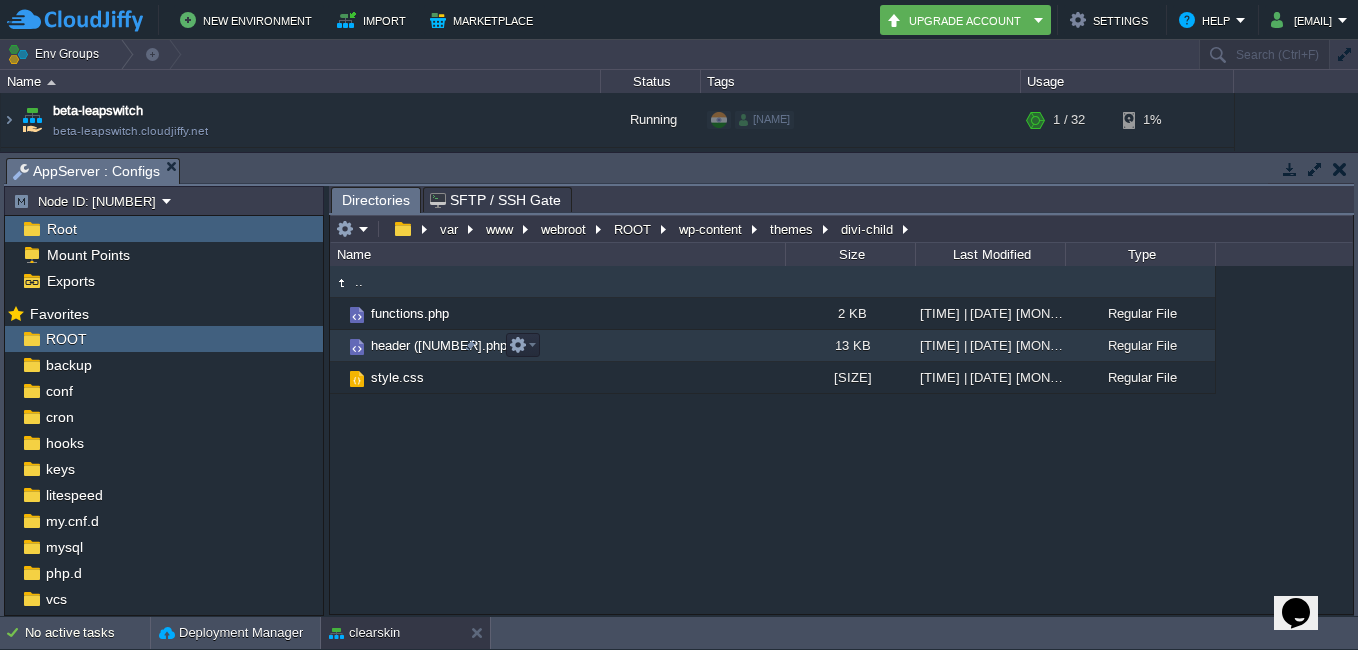 click on "header ([NUMBER].php)" at bounding box center (441, 345) 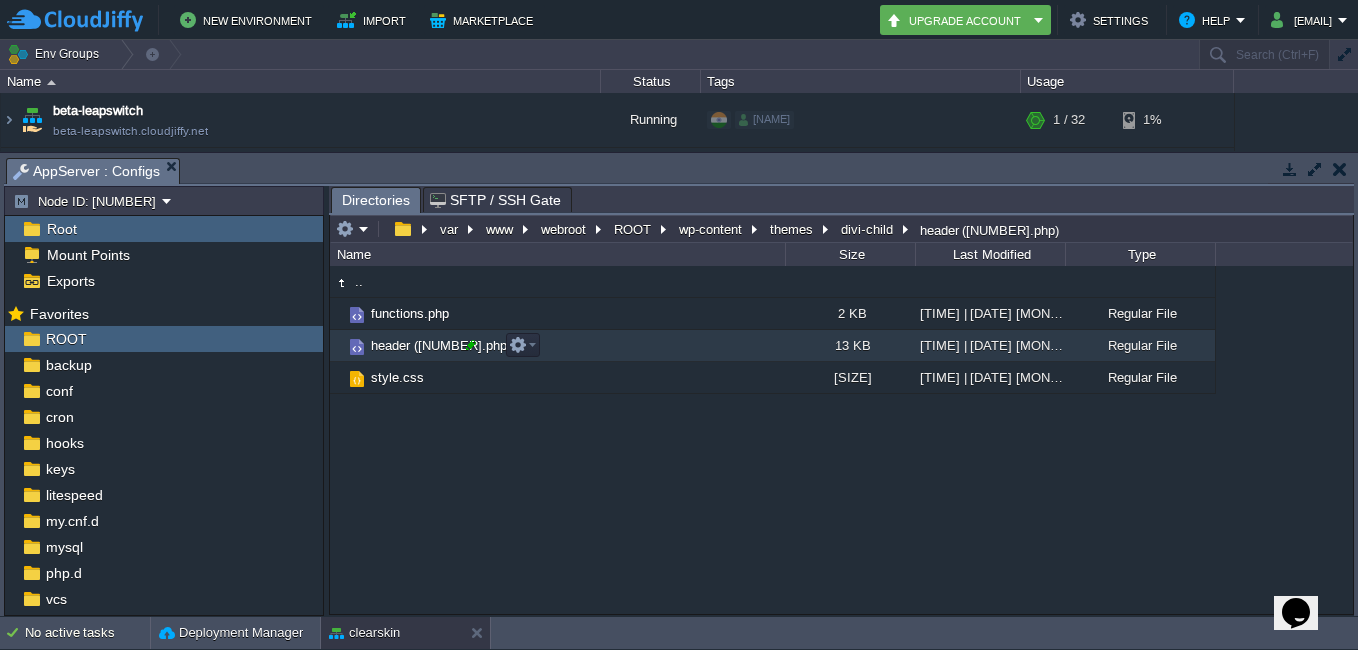 click at bounding box center (471, 345) 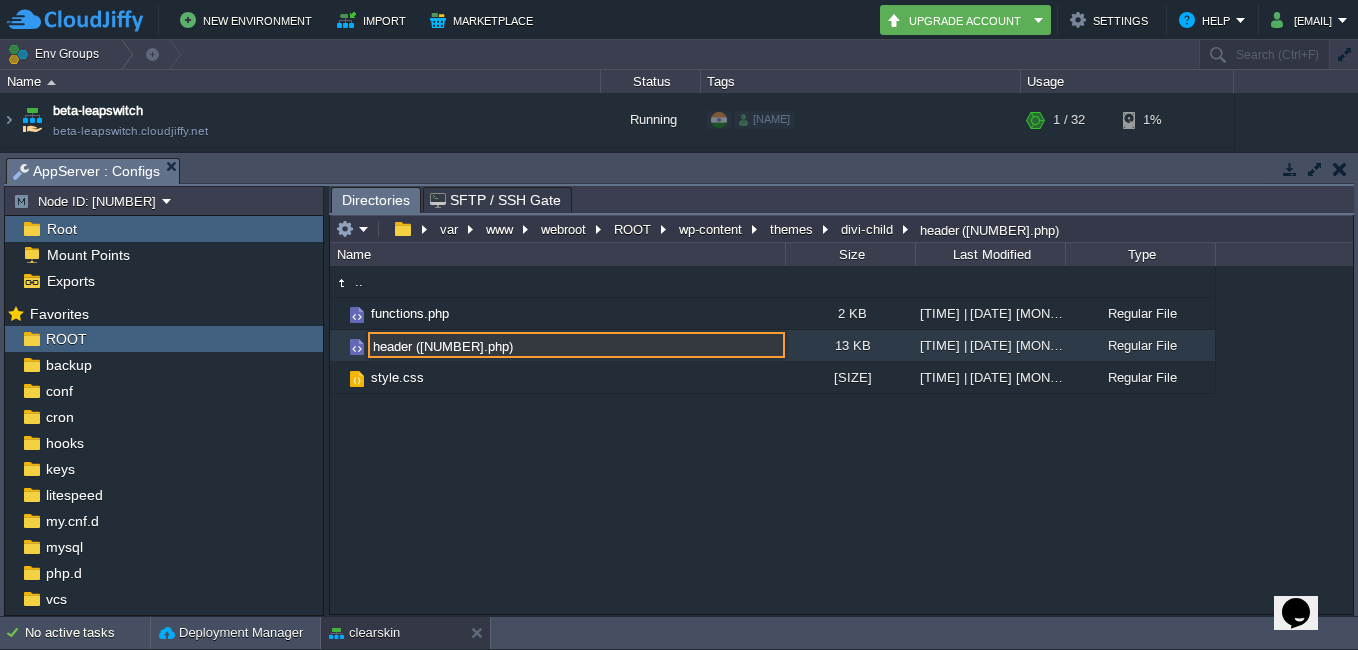 click on "header ([NUMBER].php)" at bounding box center [576, 345] 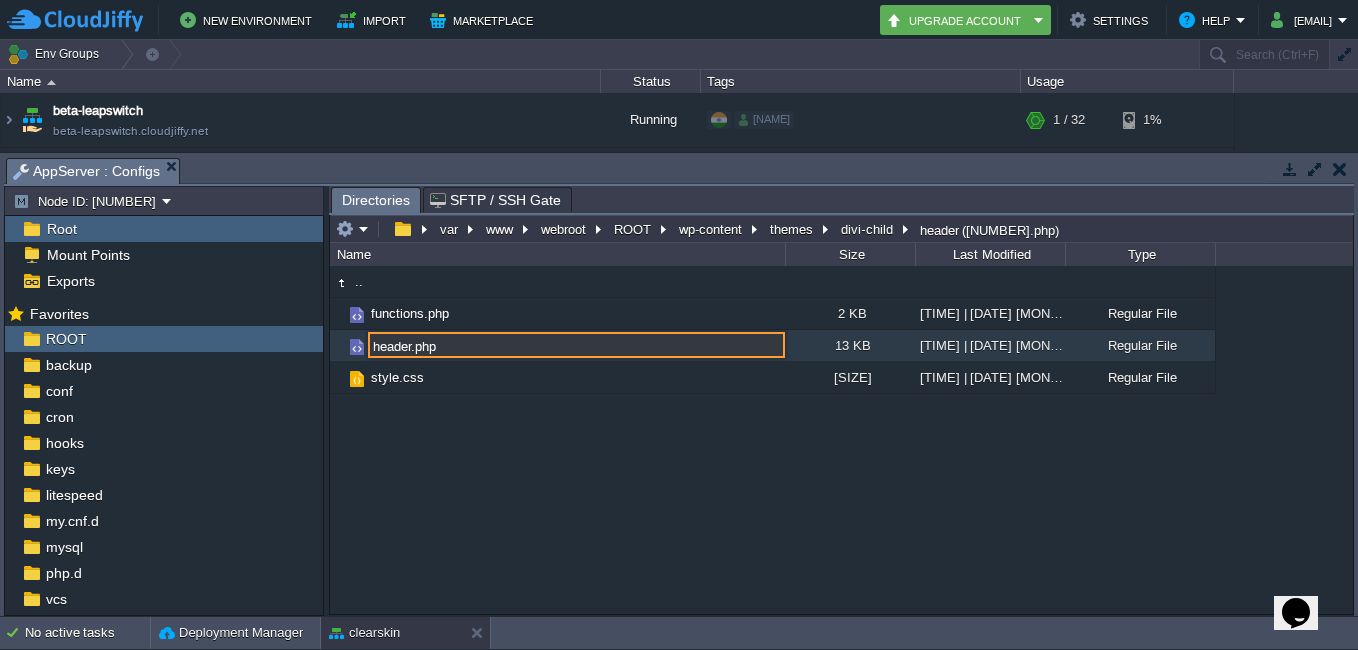type on "header.php" 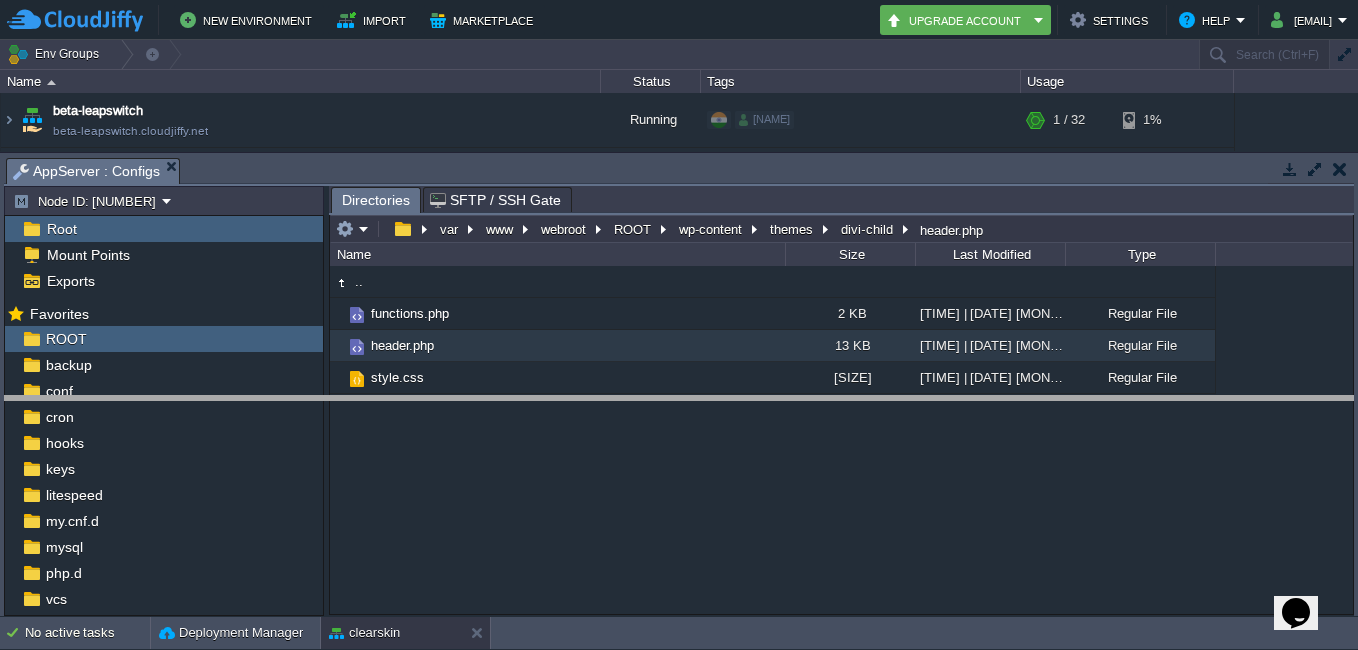 drag, startPoint x: 609, startPoint y: 165, endPoint x: 598, endPoint y: 435, distance: 270.22397 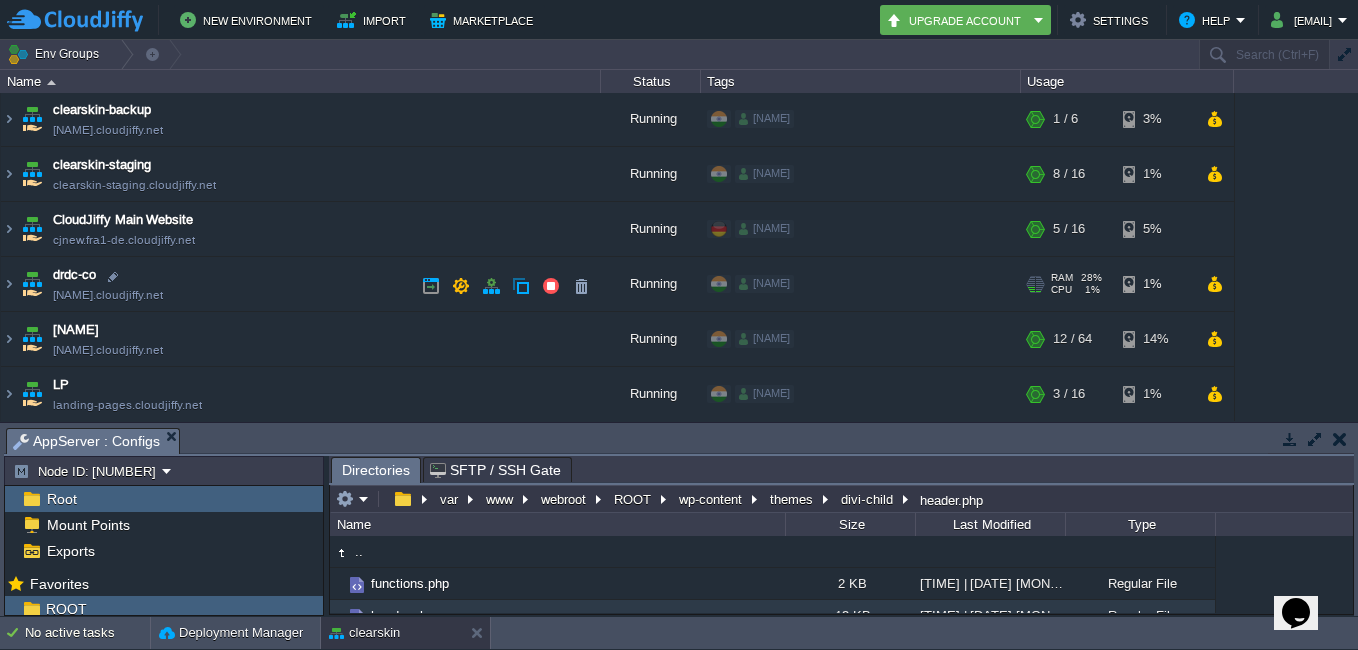 scroll, scrollTop: 217, scrollLeft: 0, axis: vertical 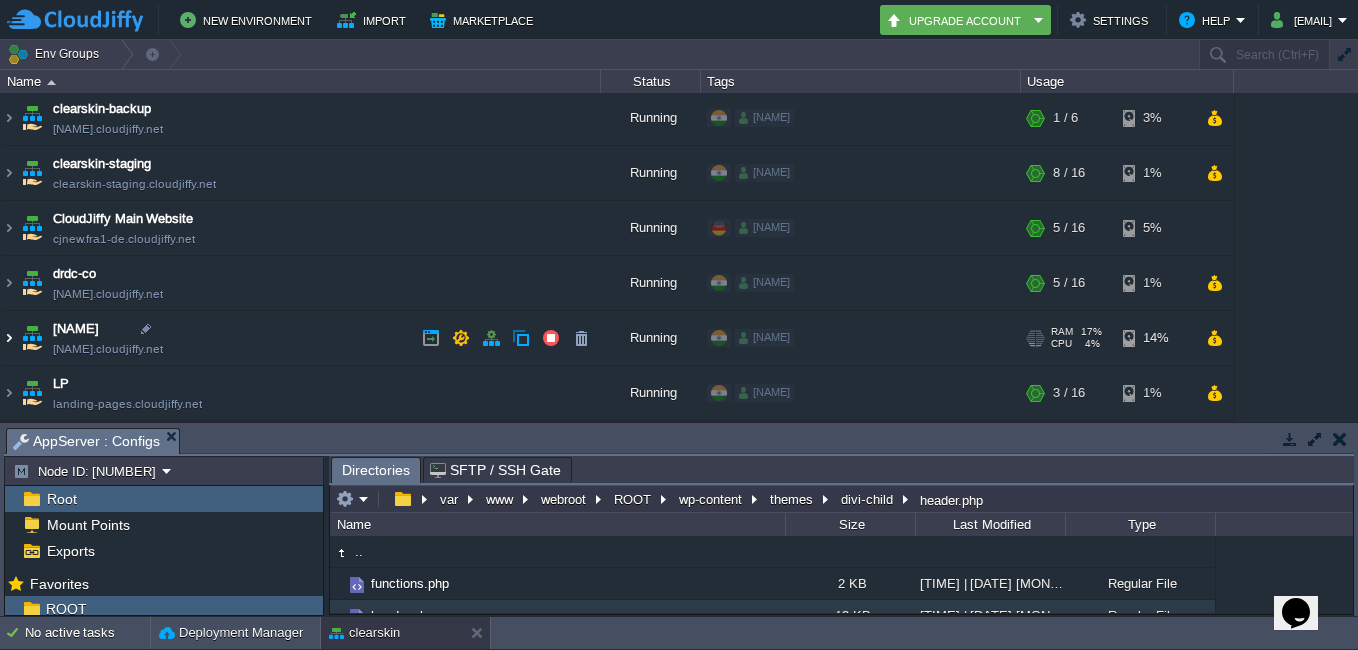 click at bounding box center [9, 338] 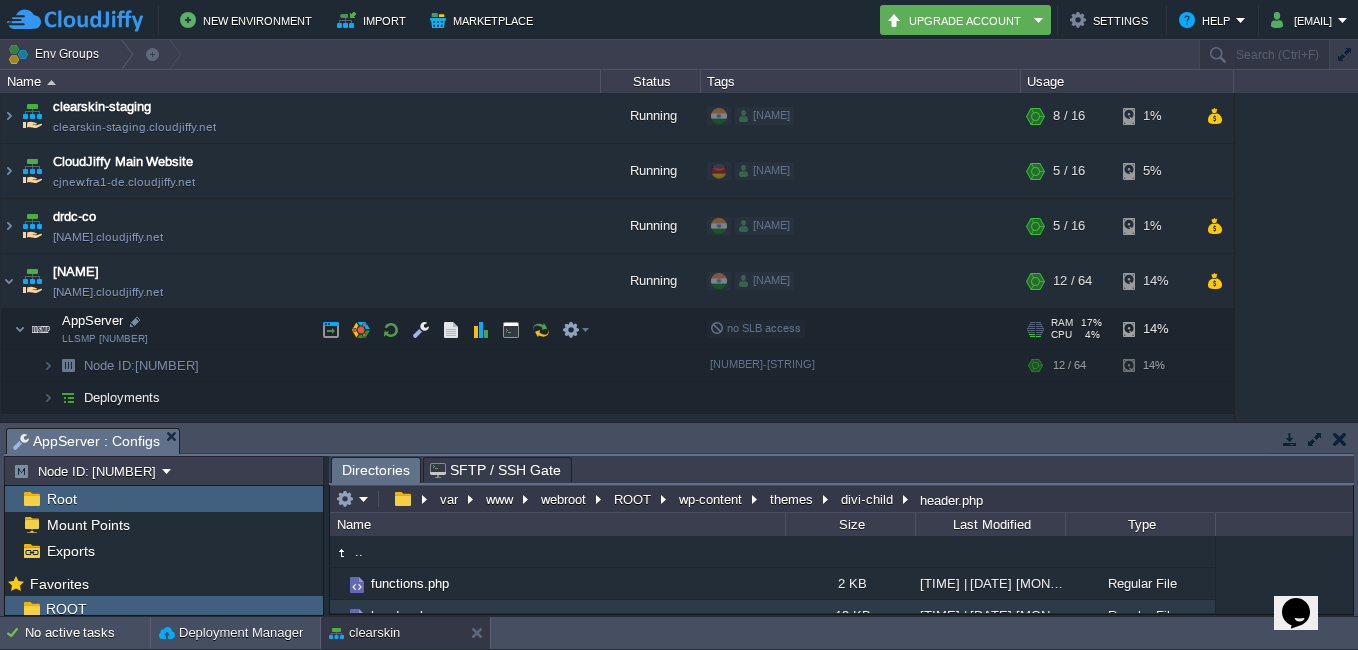 scroll, scrollTop: 322, scrollLeft: 0, axis: vertical 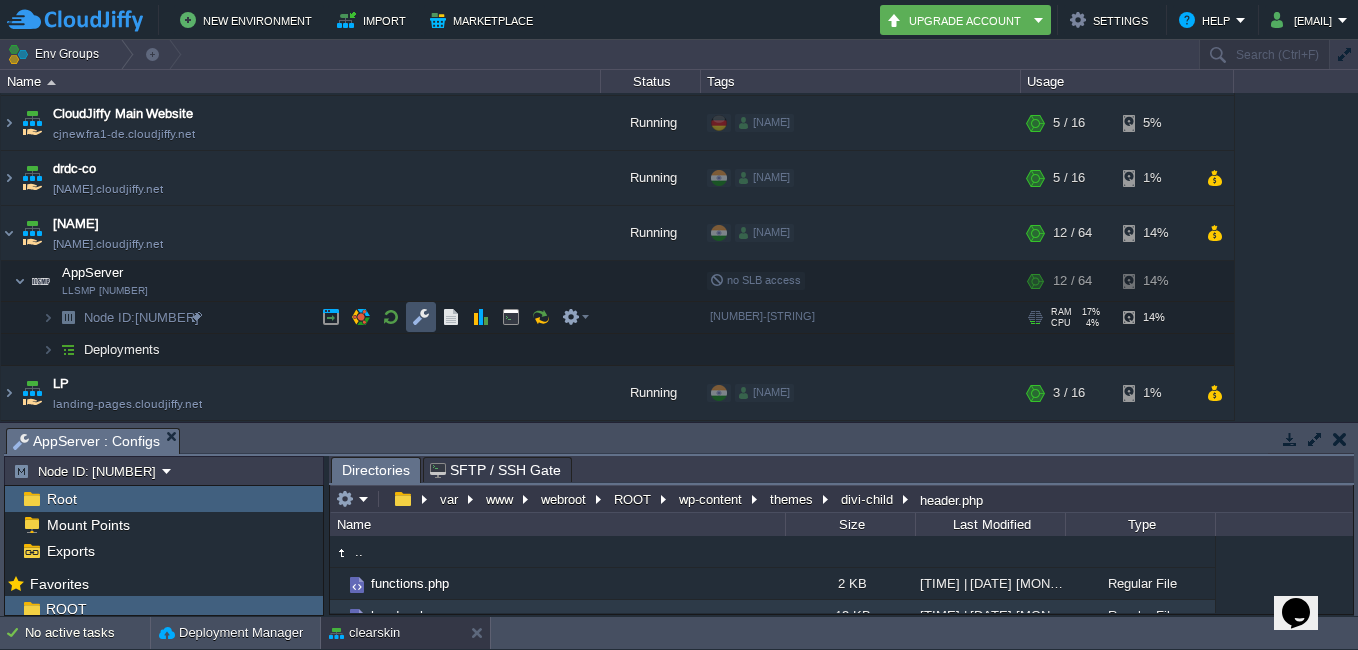click at bounding box center (421, 317) 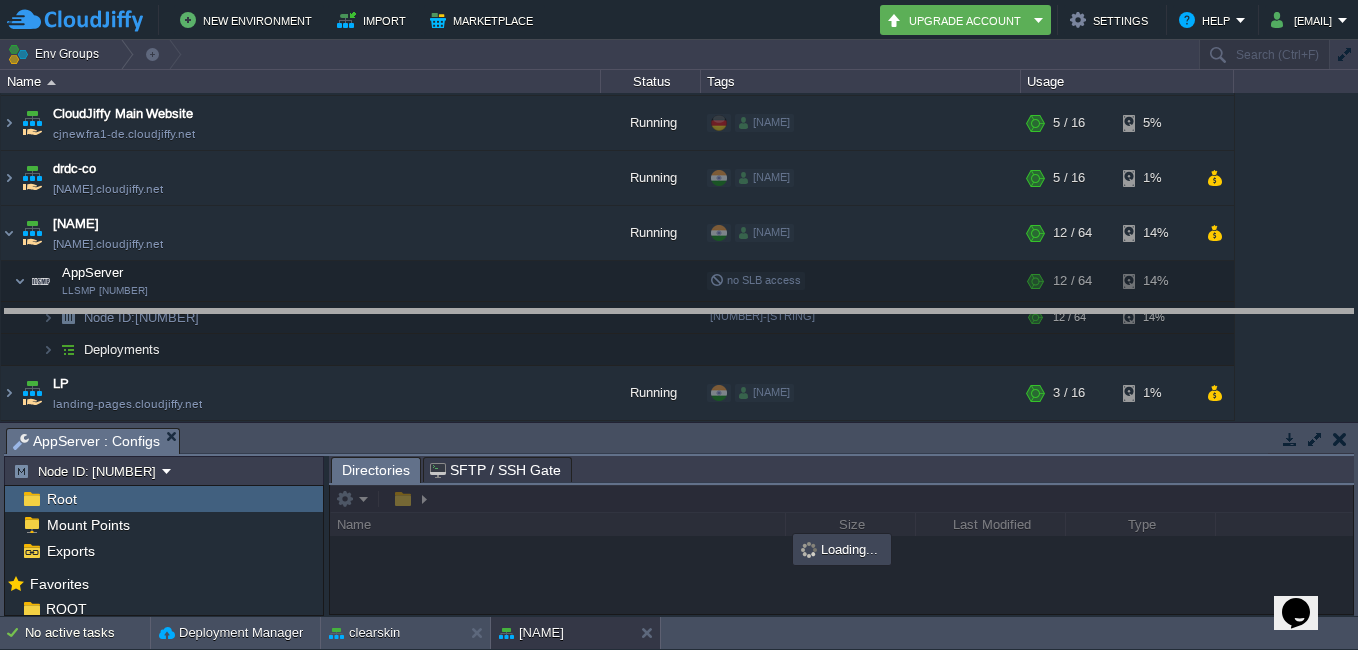 drag, startPoint x: 573, startPoint y: 436, endPoint x: 578, endPoint y: 314, distance: 122.10242 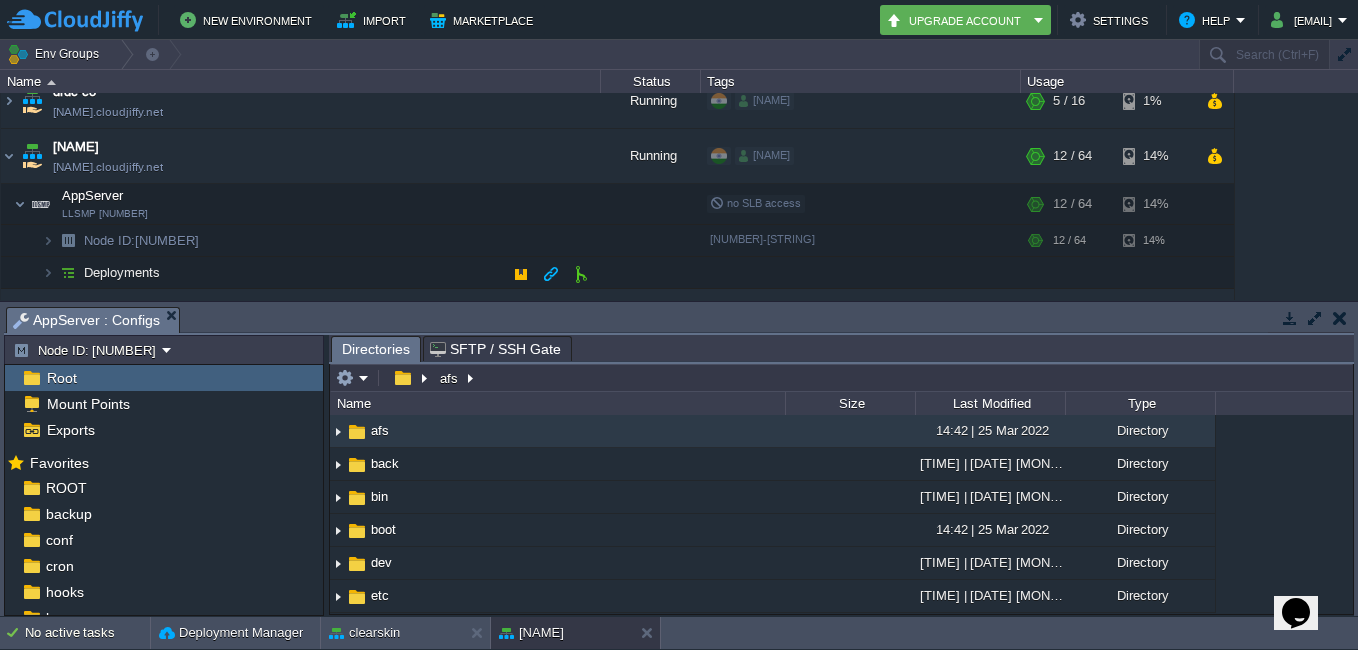 scroll, scrollTop: 443, scrollLeft: 0, axis: vertical 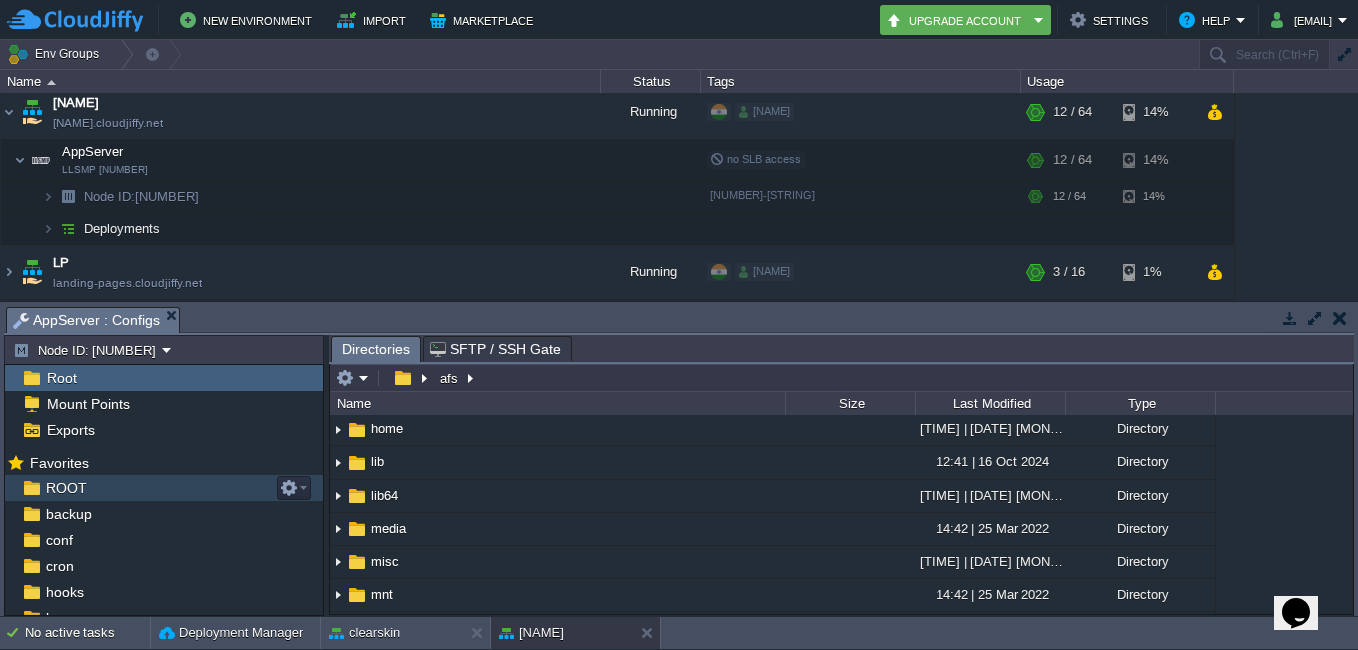 click on "ROOT" at bounding box center [164, 488] 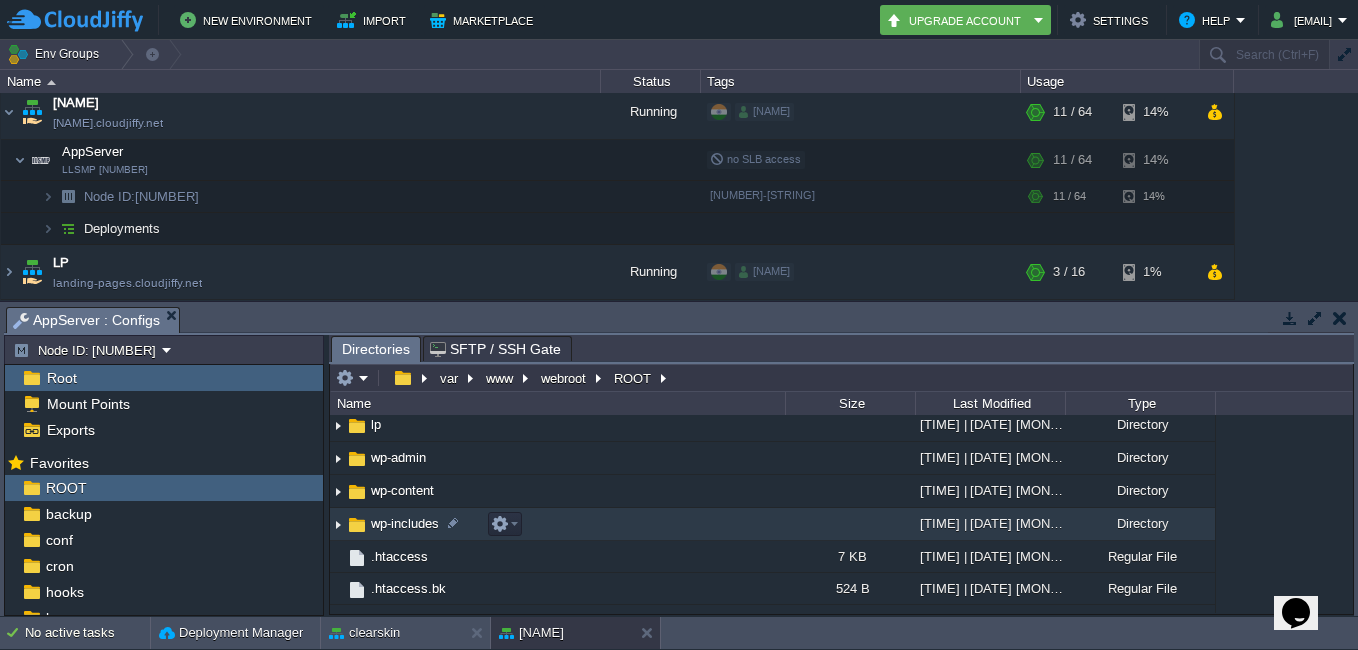 scroll, scrollTop: 100, scrollLeft: 0, axis: vertical 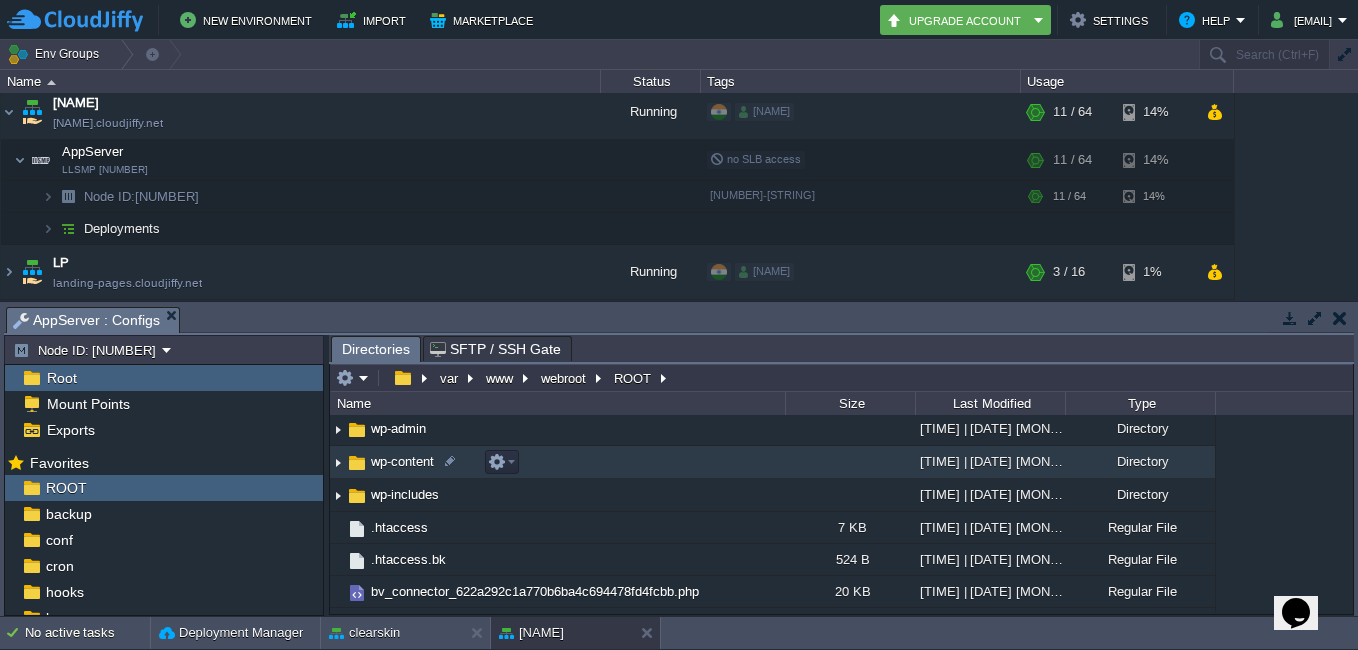 click on "wp-content" at bounding box center [402, 461] 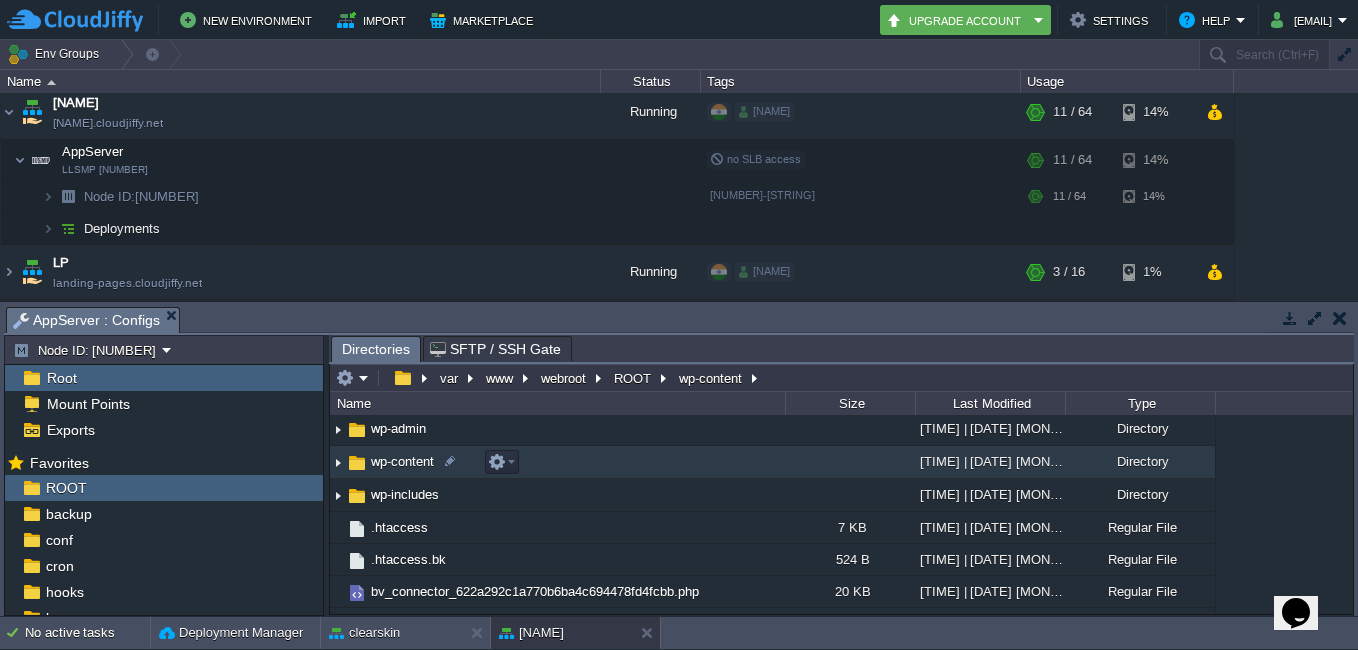 click on "wp-content" at bounding box center (402, 461) 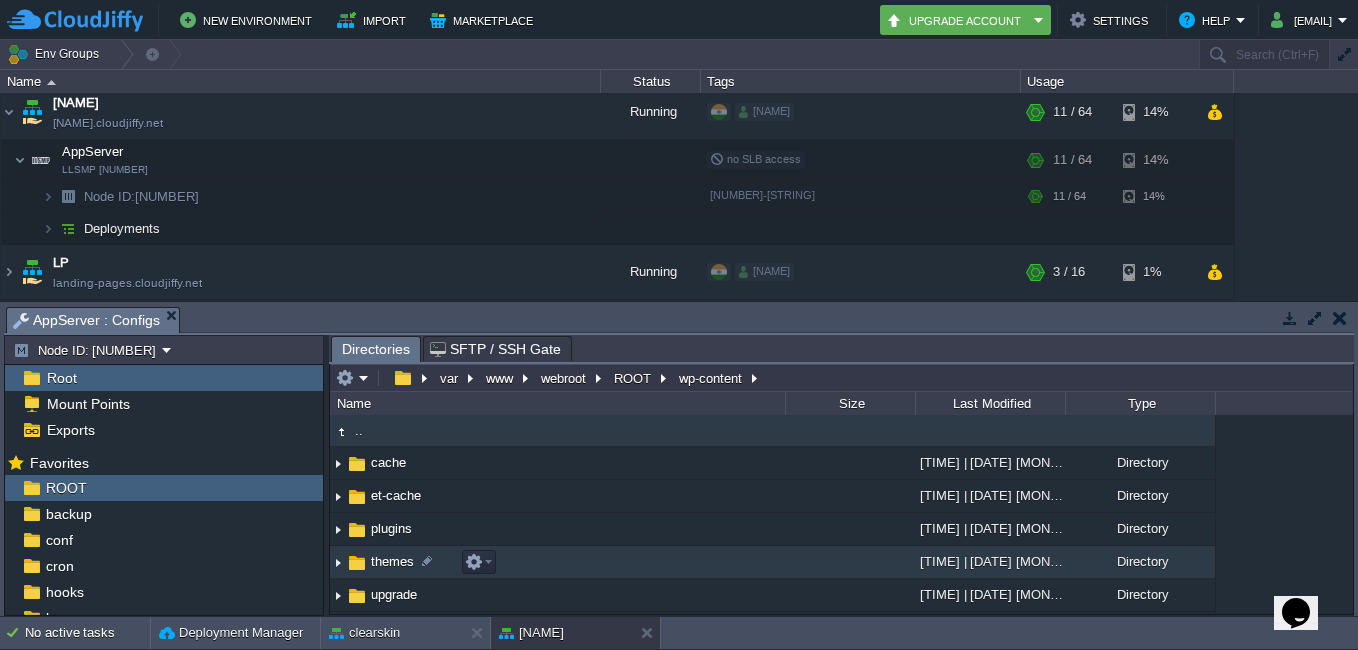 click on "themes" at bounding box center (557, 562) 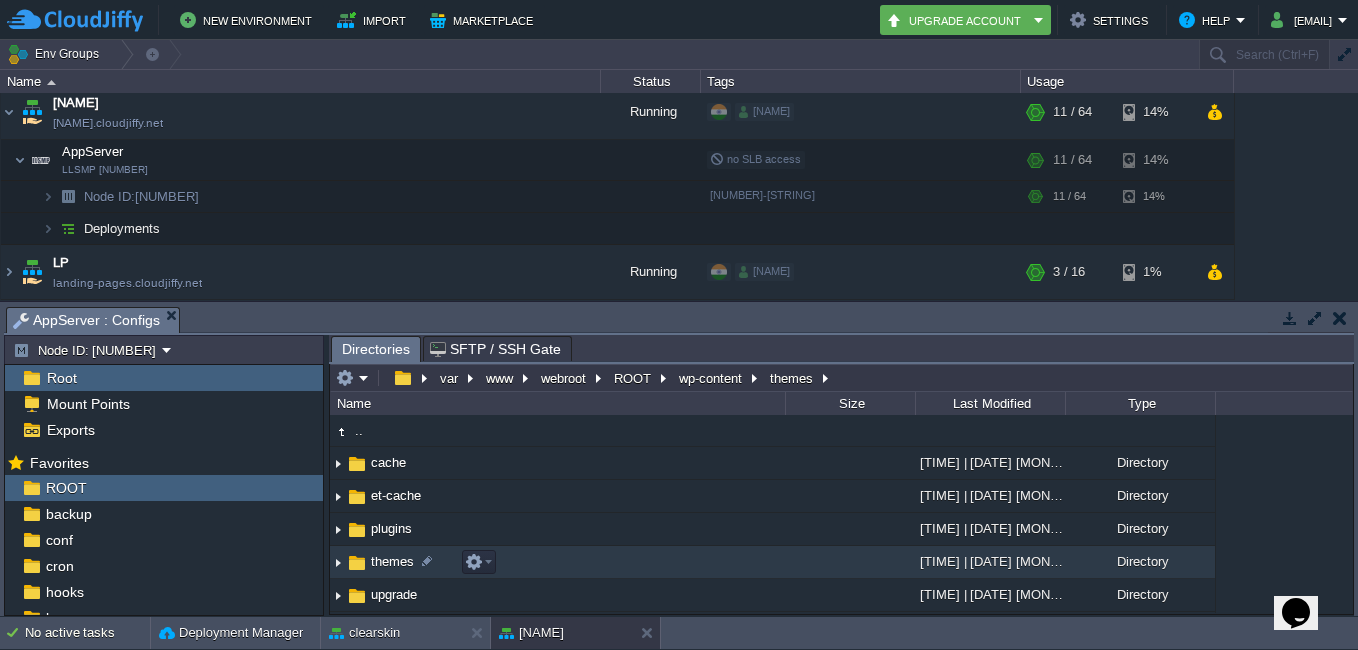 click on "themes" at bounding box center [557, 562] 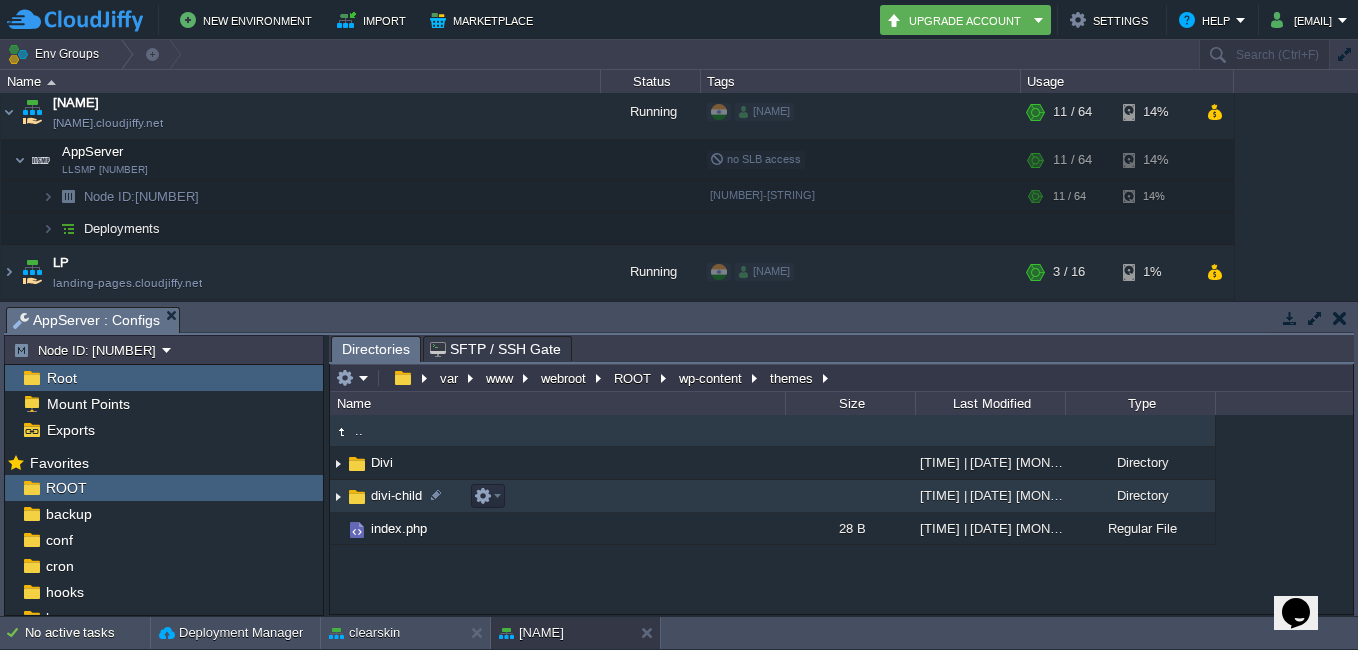 click on "divi-child" at bounding box center (557, 496) 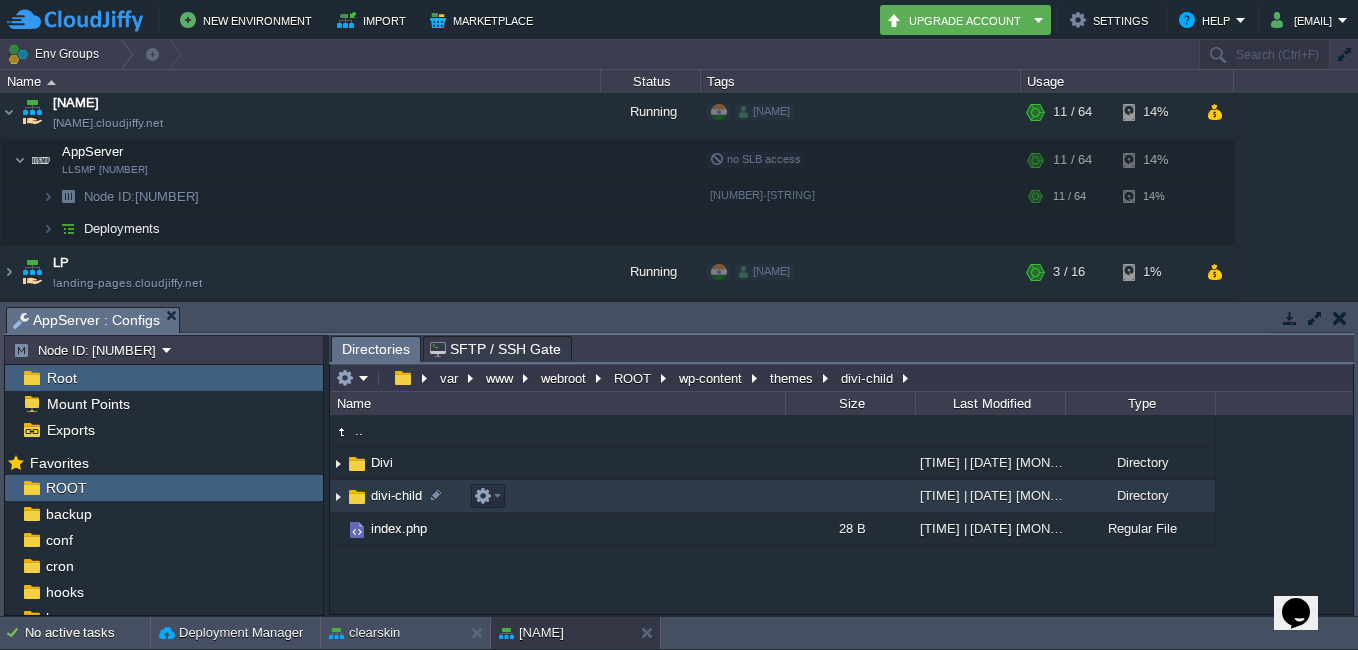 click on "divi-child" at bounding box center (557, 496) 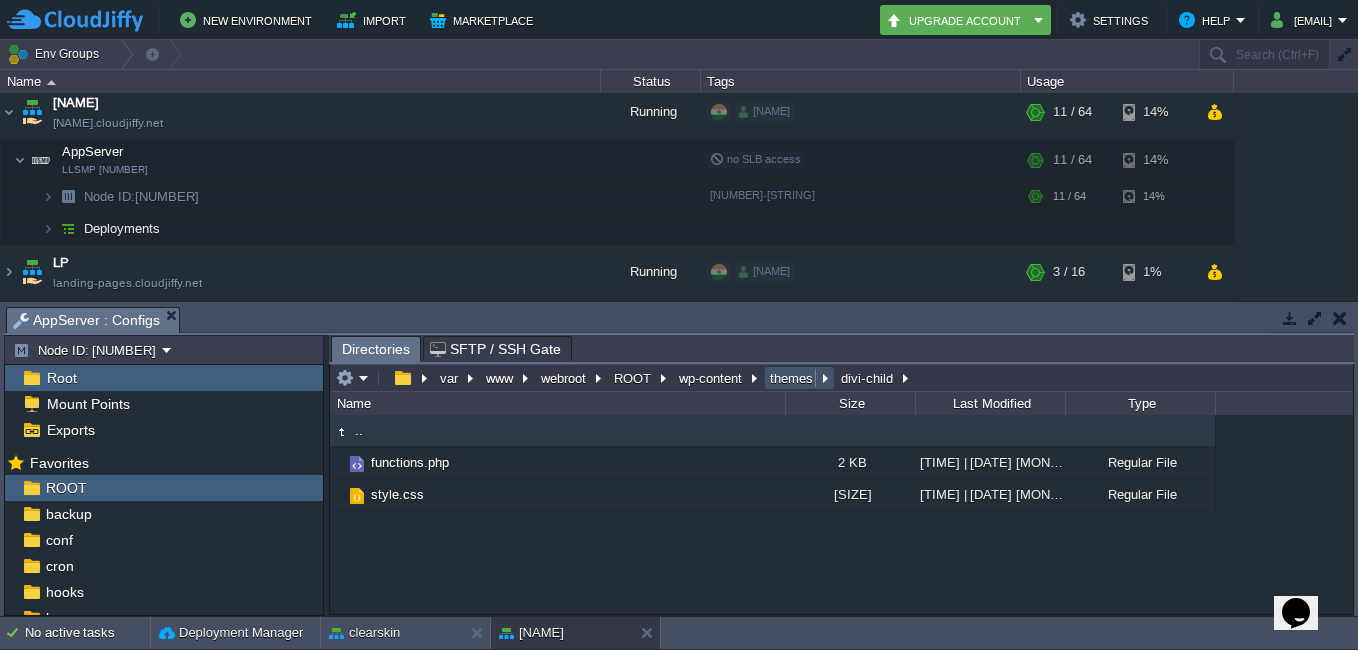 click on "themes" at bounding box center [792, 378] 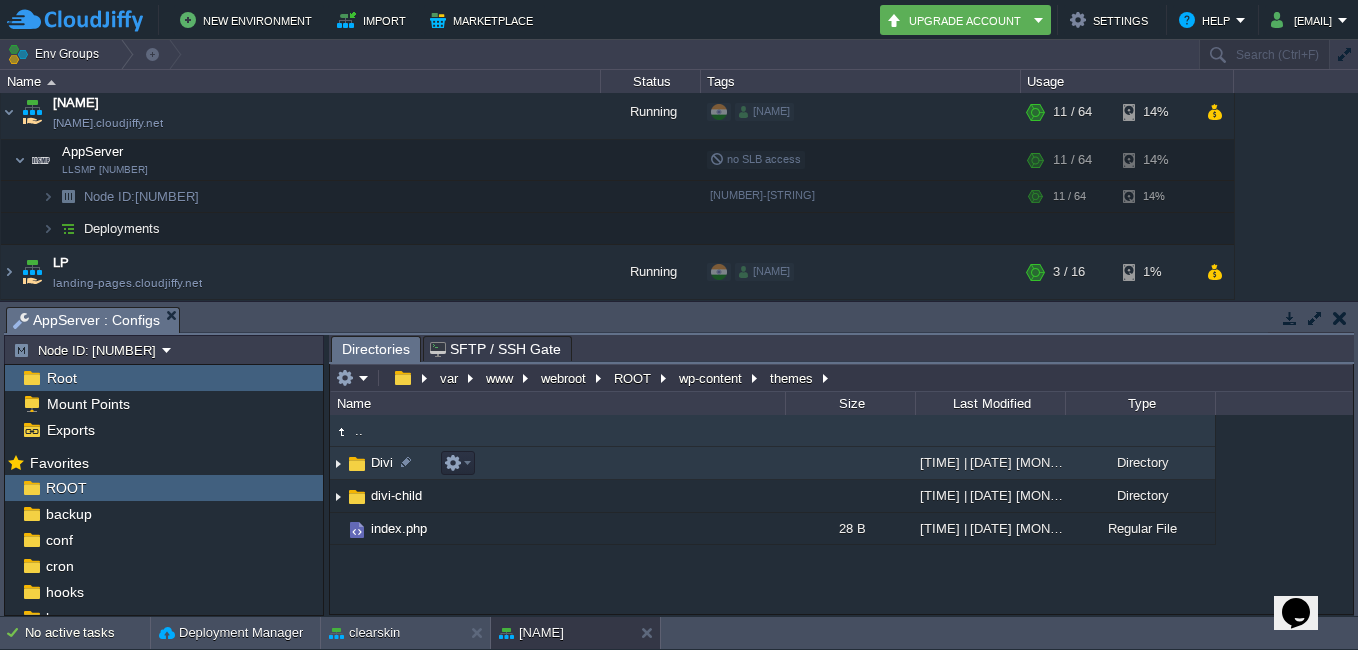 click on "Divi" at bounding box center (557, 463) 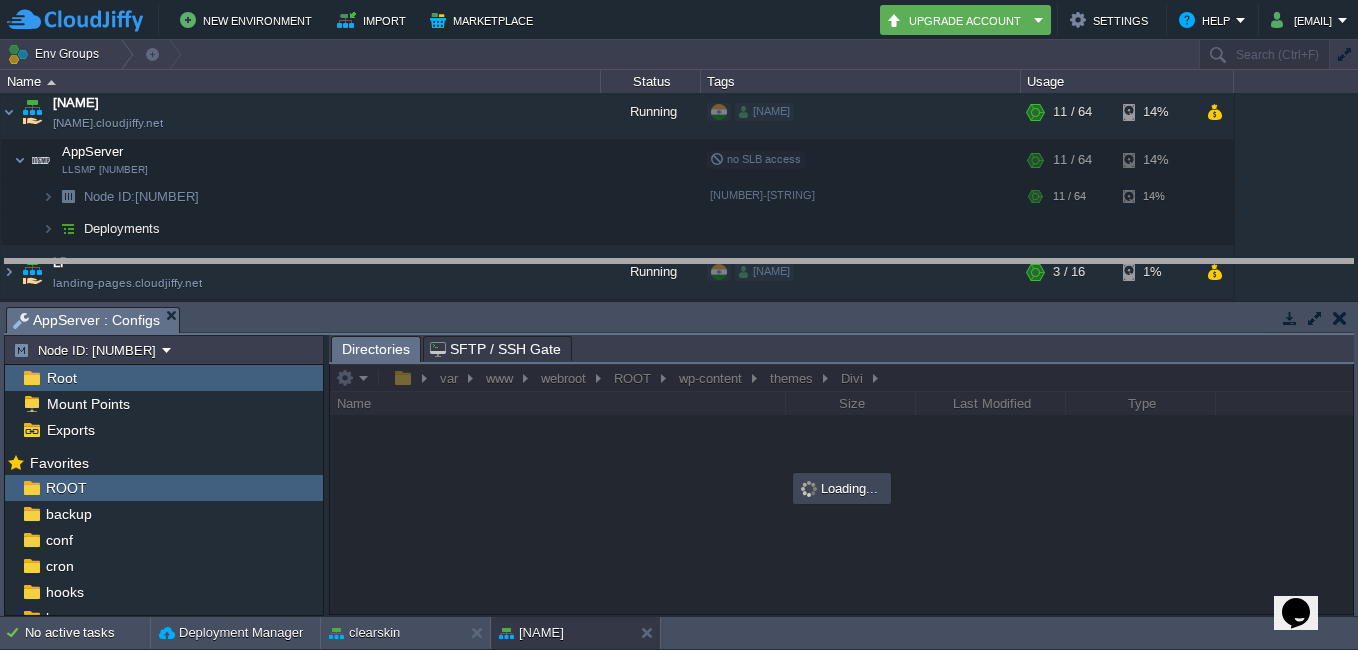 drag, startPoint x: 703, startPoint y: 314, endPoint x: 706, endPoint y: 240, distance: 74.06078 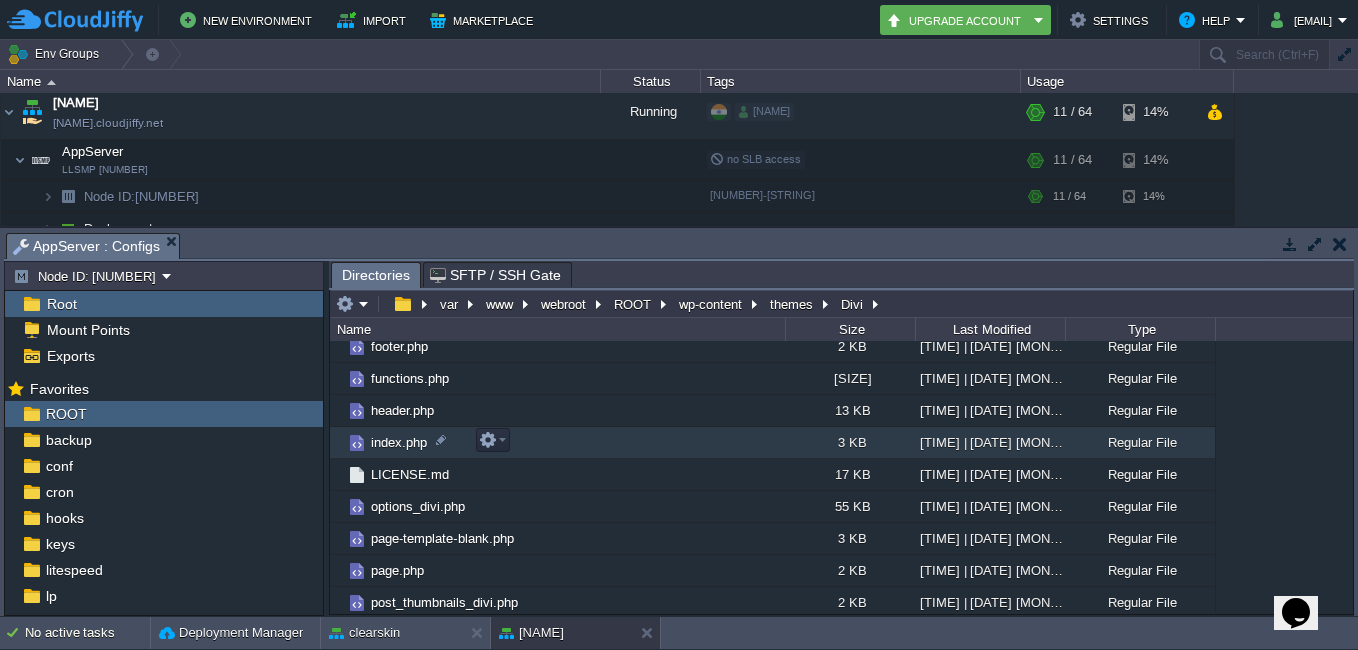 scroll, scrollTop: 500, scrollLeft: 0, axis: vertical 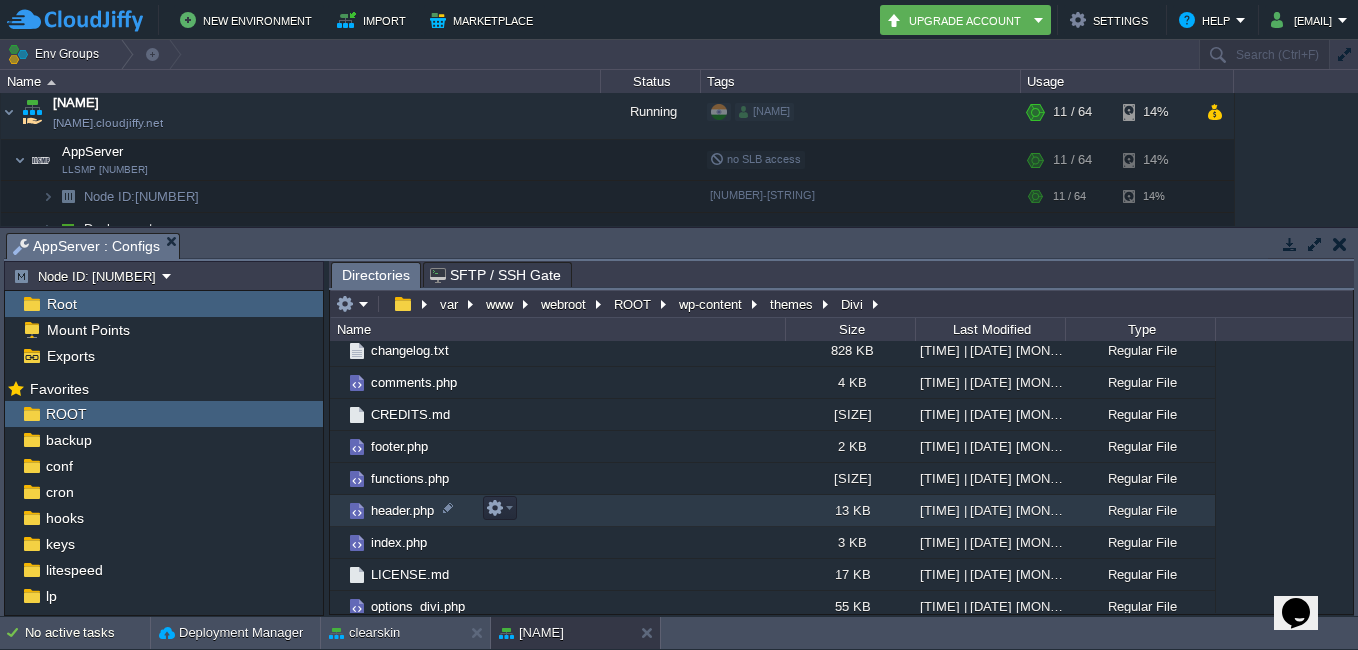 click on "header.php" at bounding box center (557, 511) 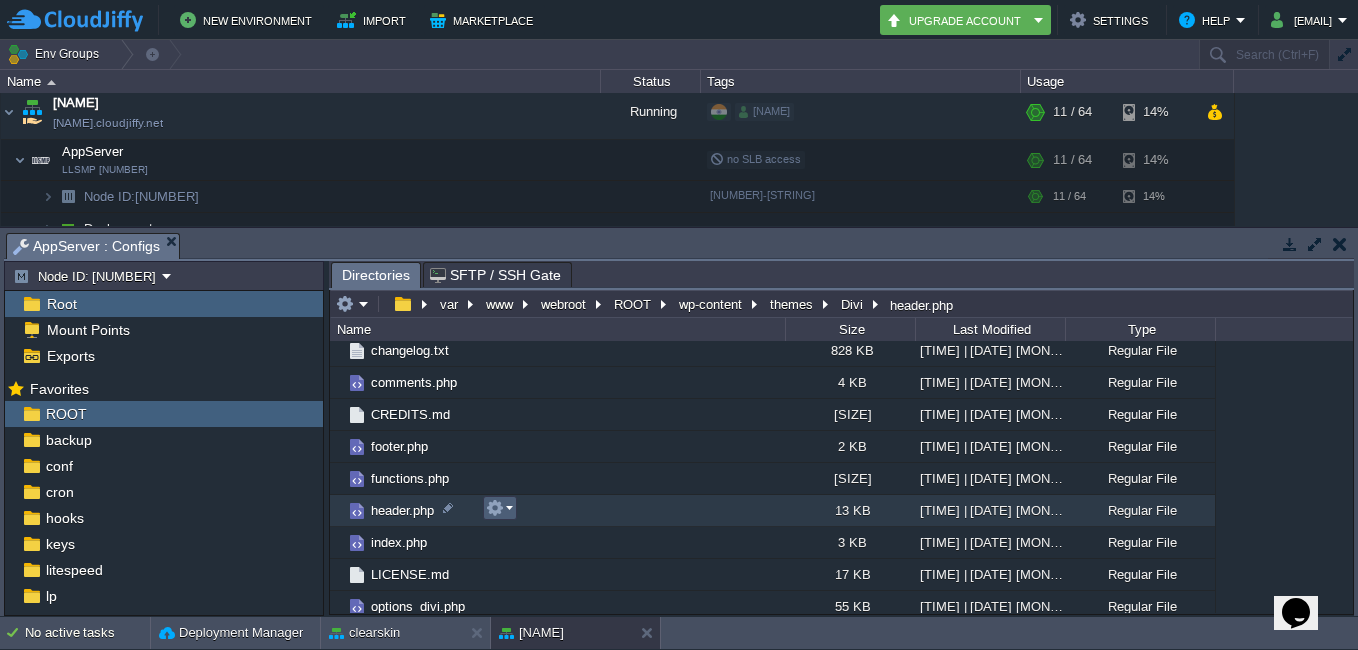 click at bounding box center [499, 508] 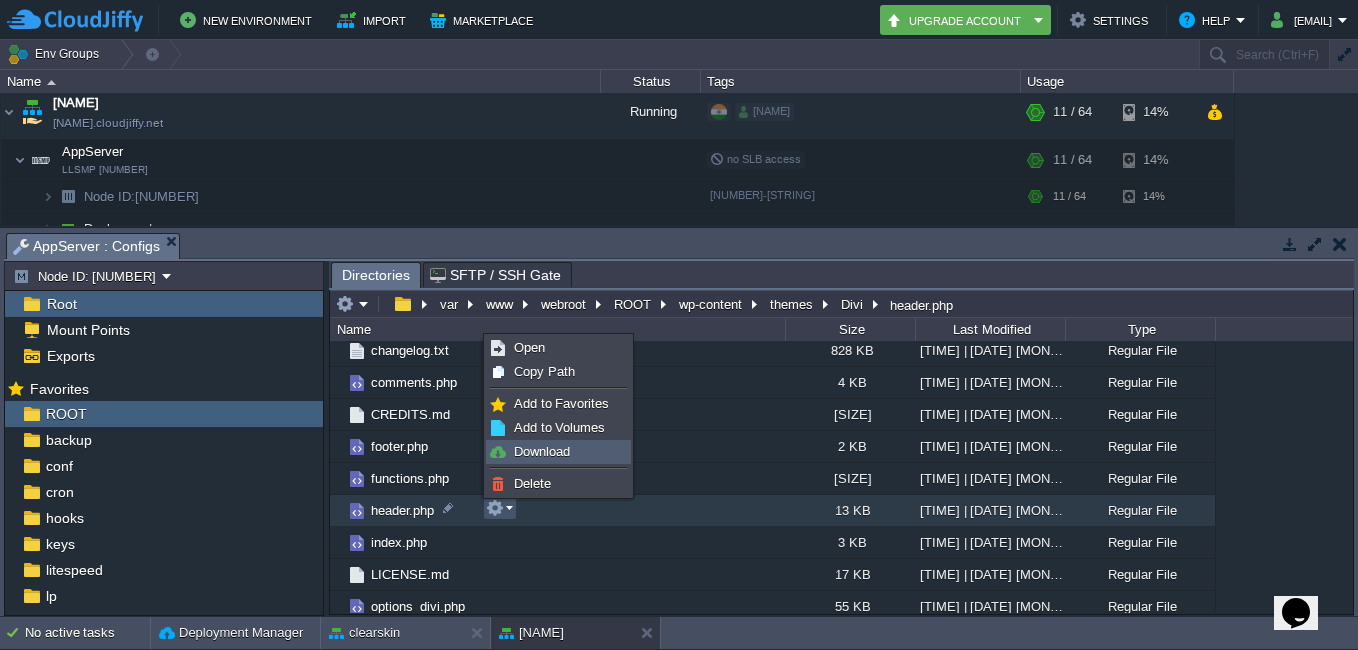 click on "Download" at bounding box center [558, 452] 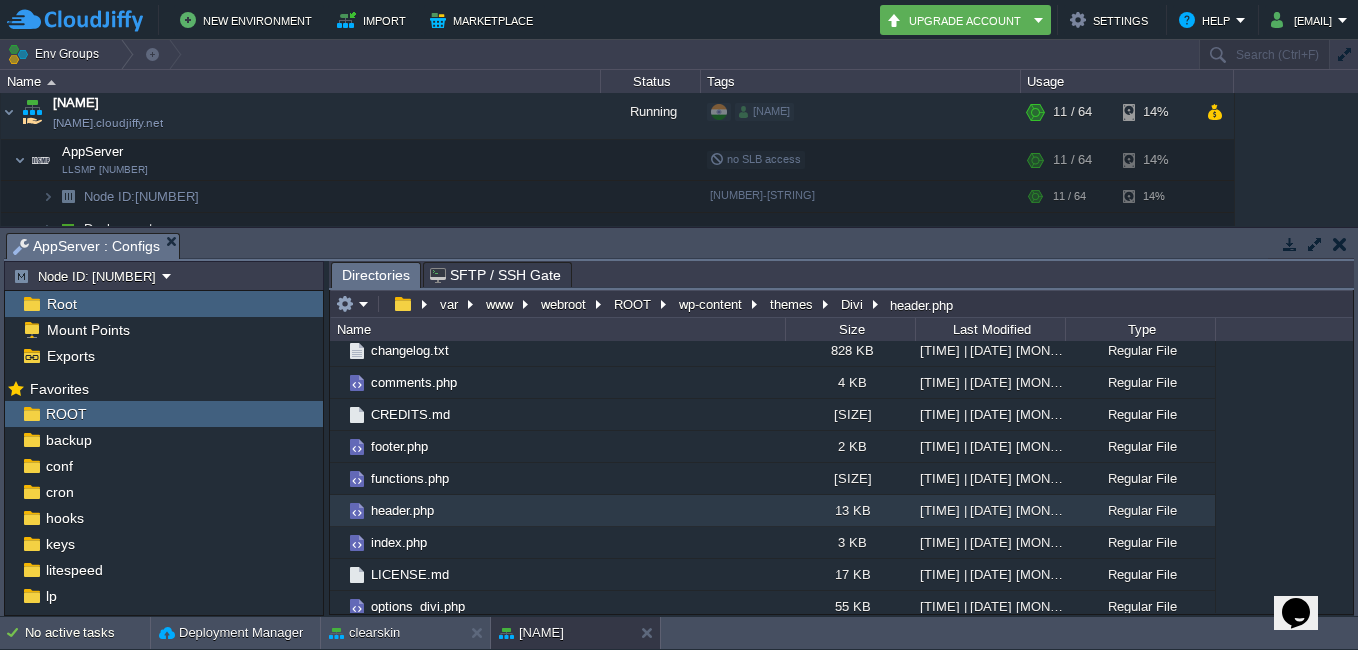 click on "Tasks Activity Log Archive Git / SVN AppServer : Configs AppServer : Configs" at bounding box center [2504, 245] 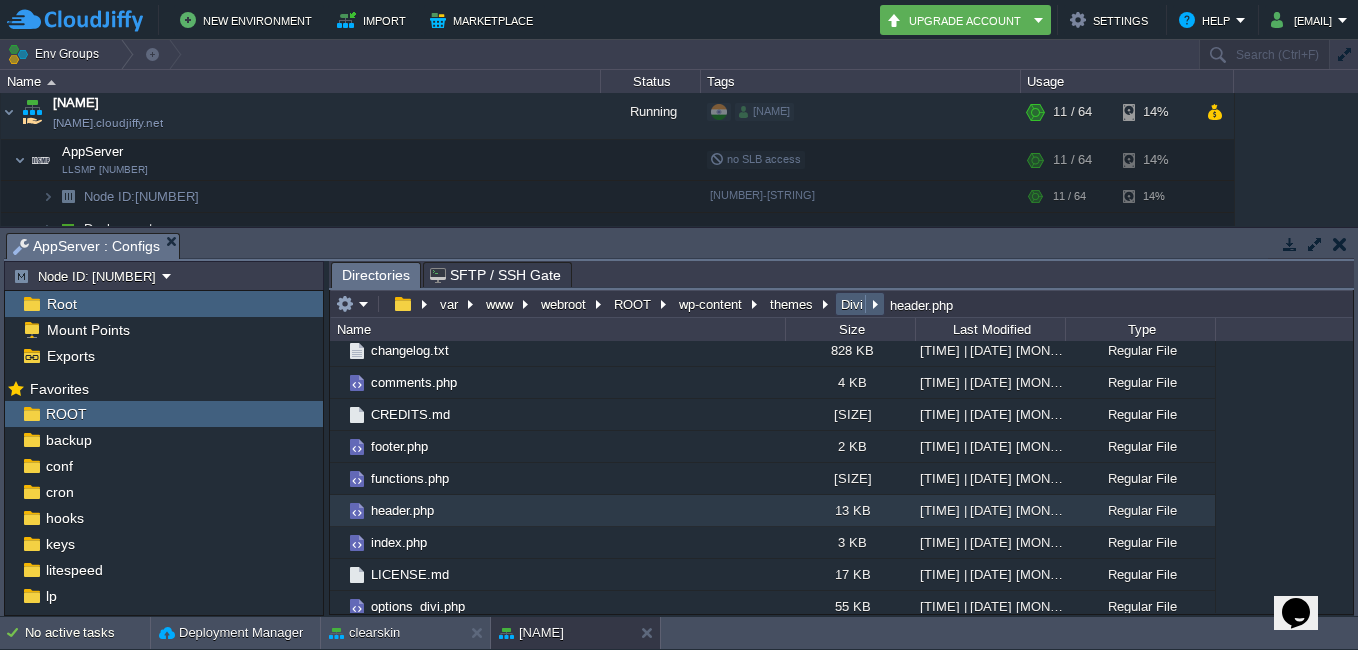 click on "Divi" at bounding box center [853, 304] 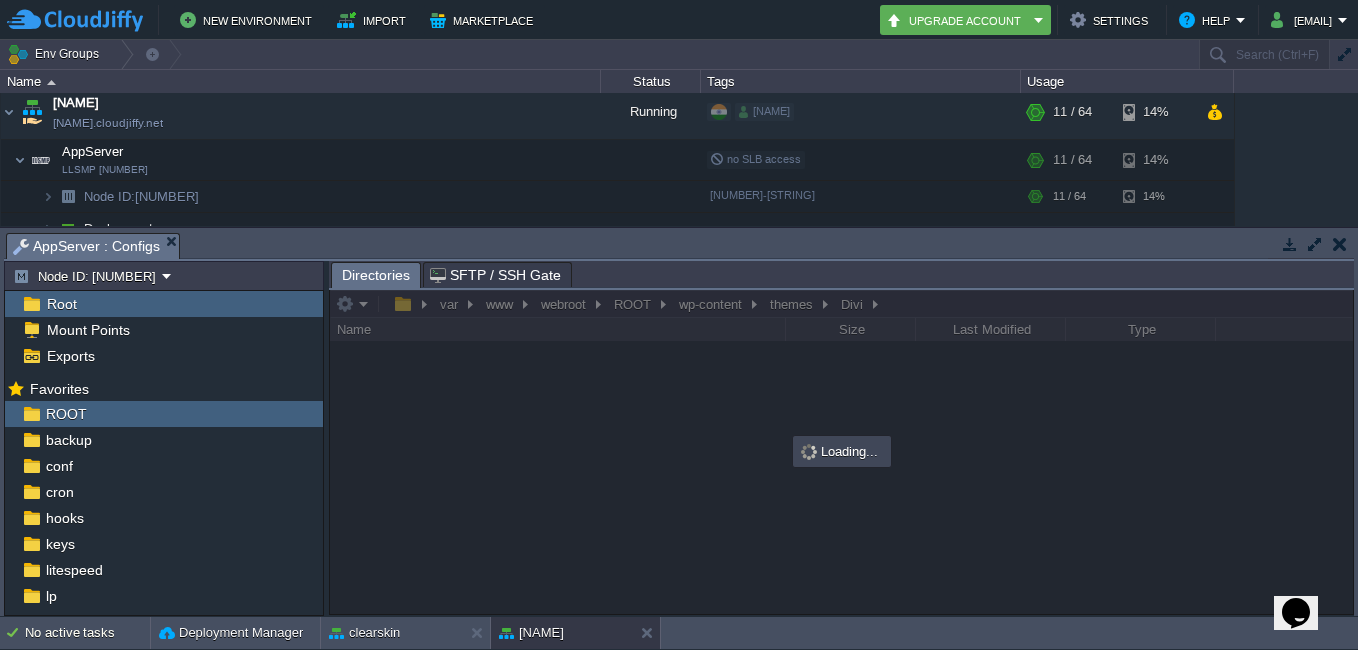scroll, scrollTop: 0, scrollLeft: 0, axis: both 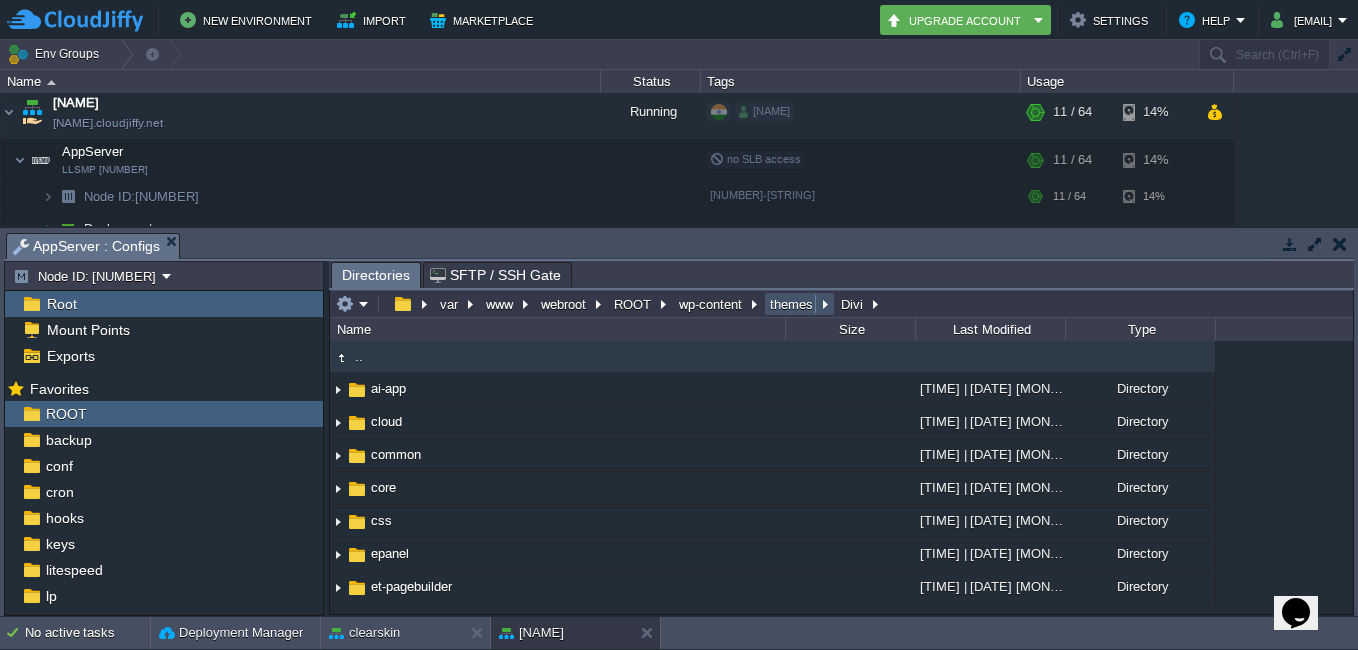 click on "themes" at bounding box center [792, 304] 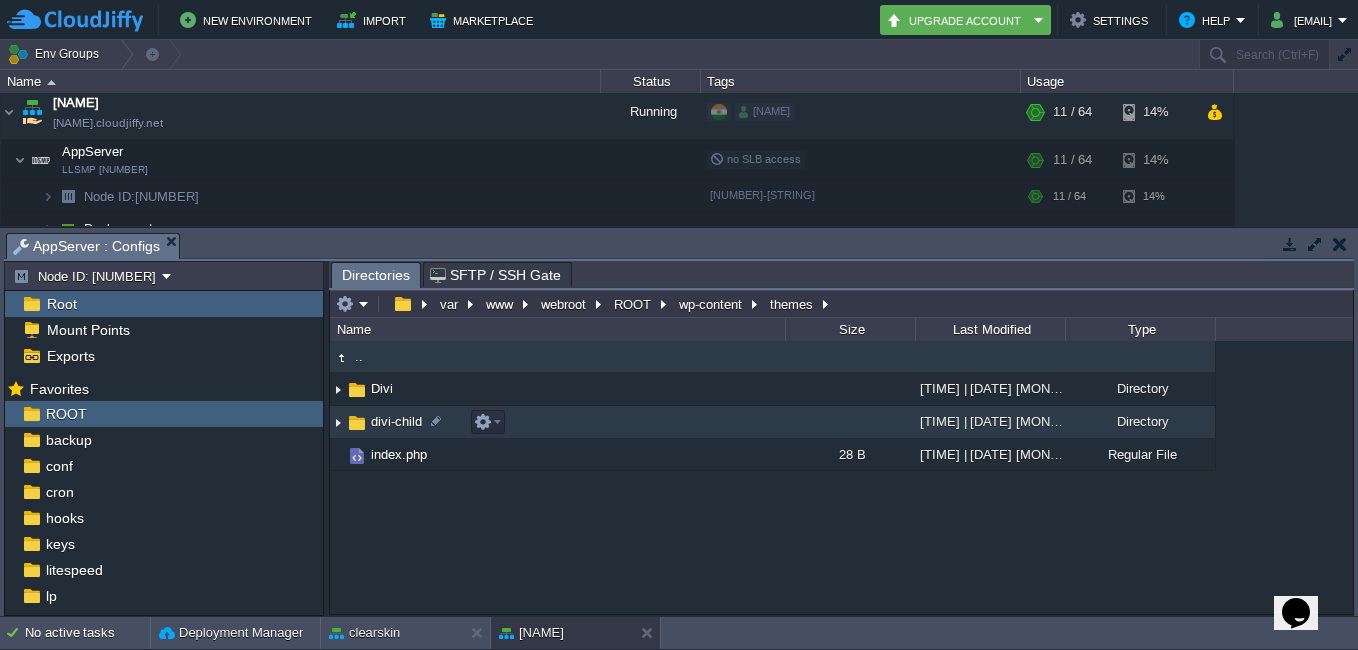 click on "divi-child" at bounding box center [557, 422] 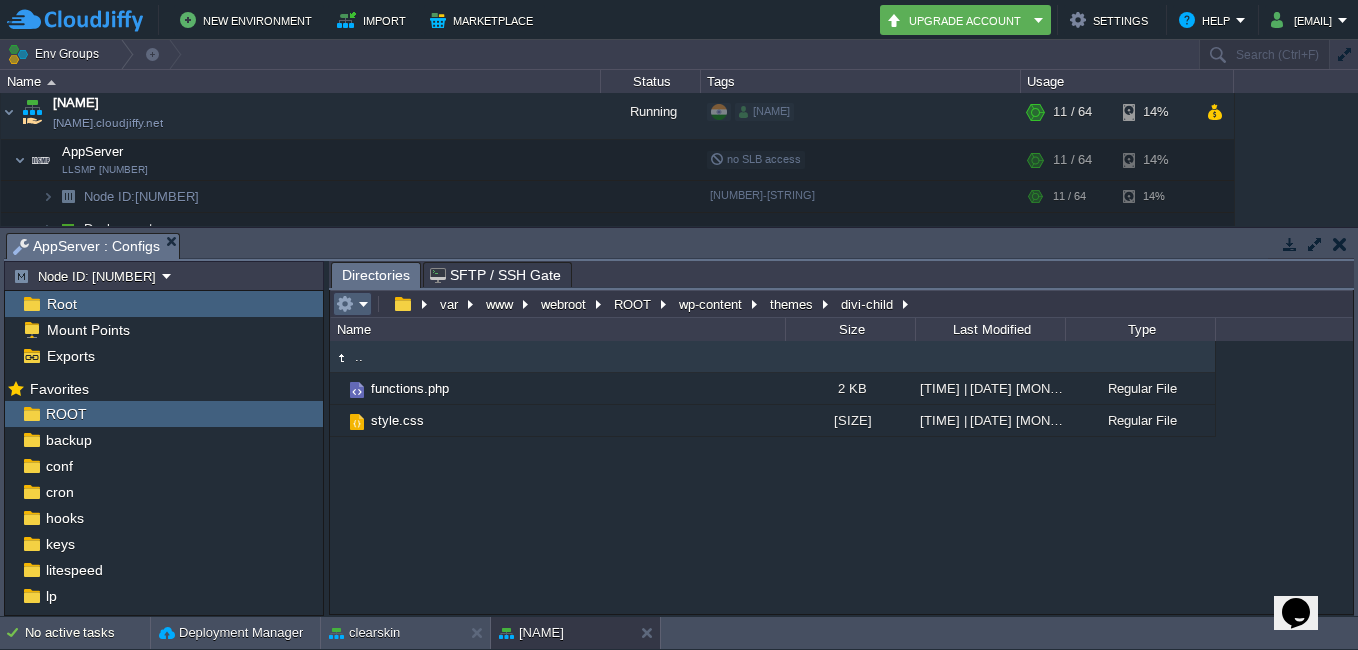 click at bounding box center (345, 304) 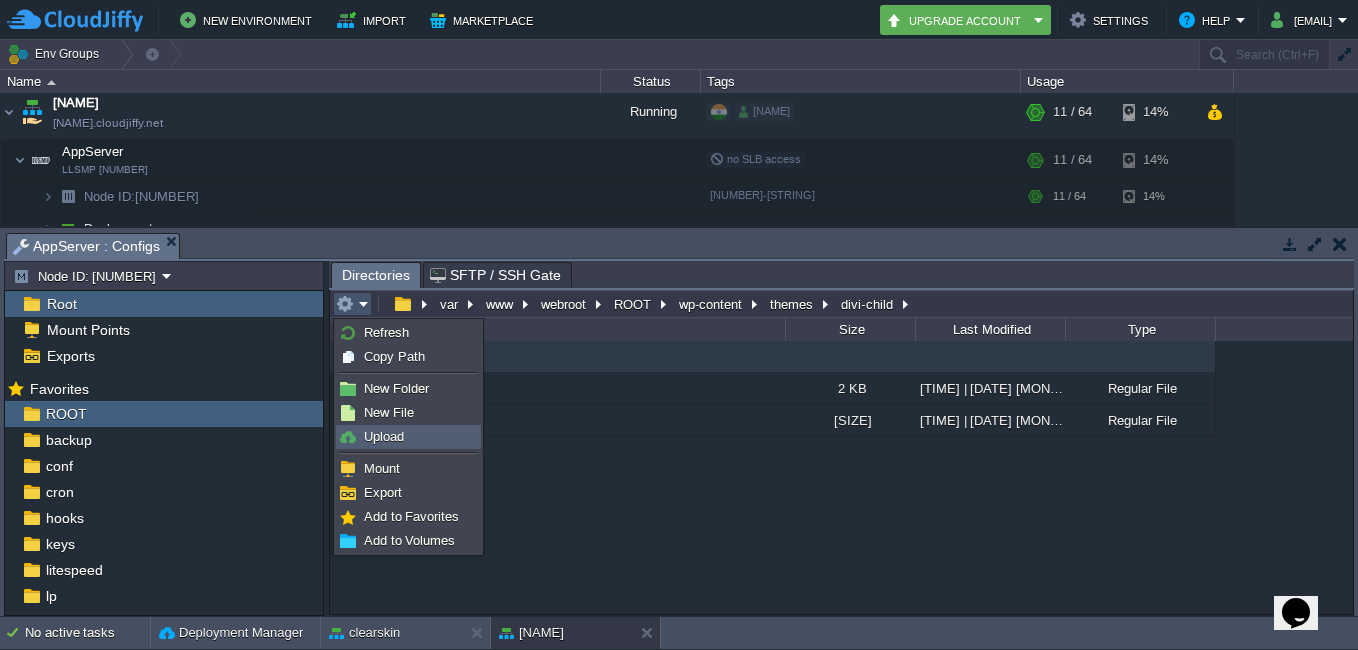click on "Upload" at bounding box center [384, 436] 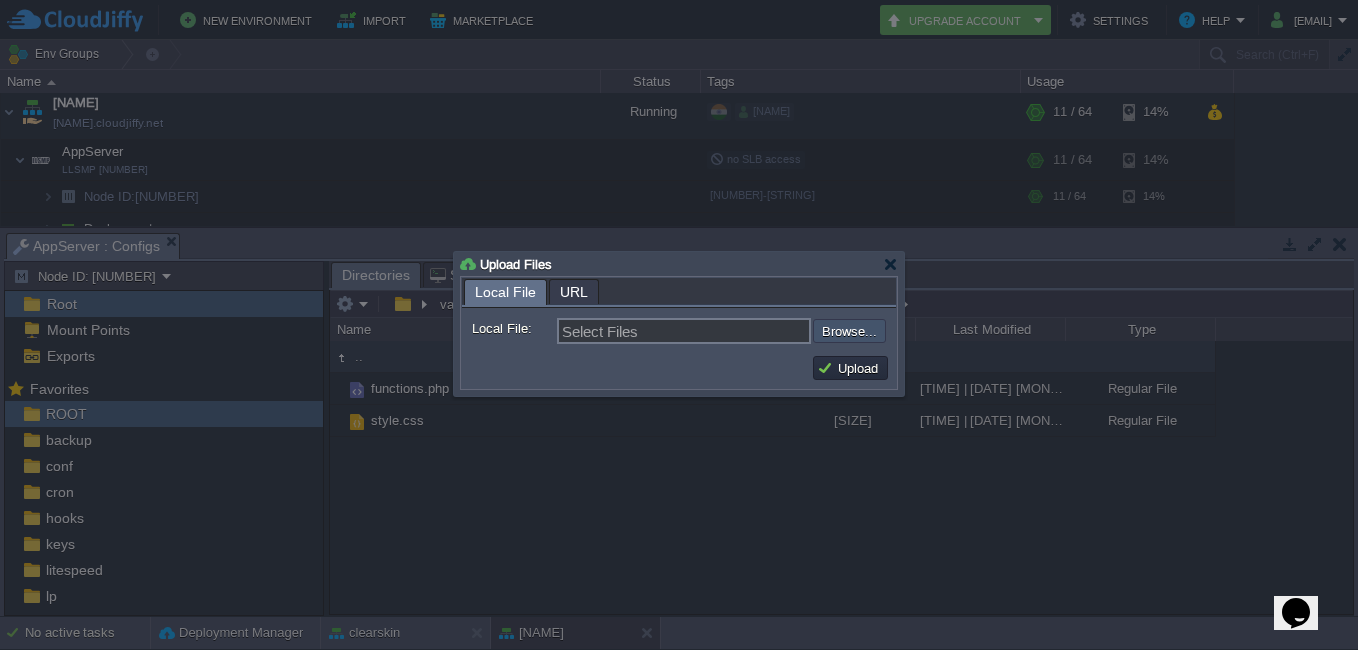 click at bounding box center (759, 331) 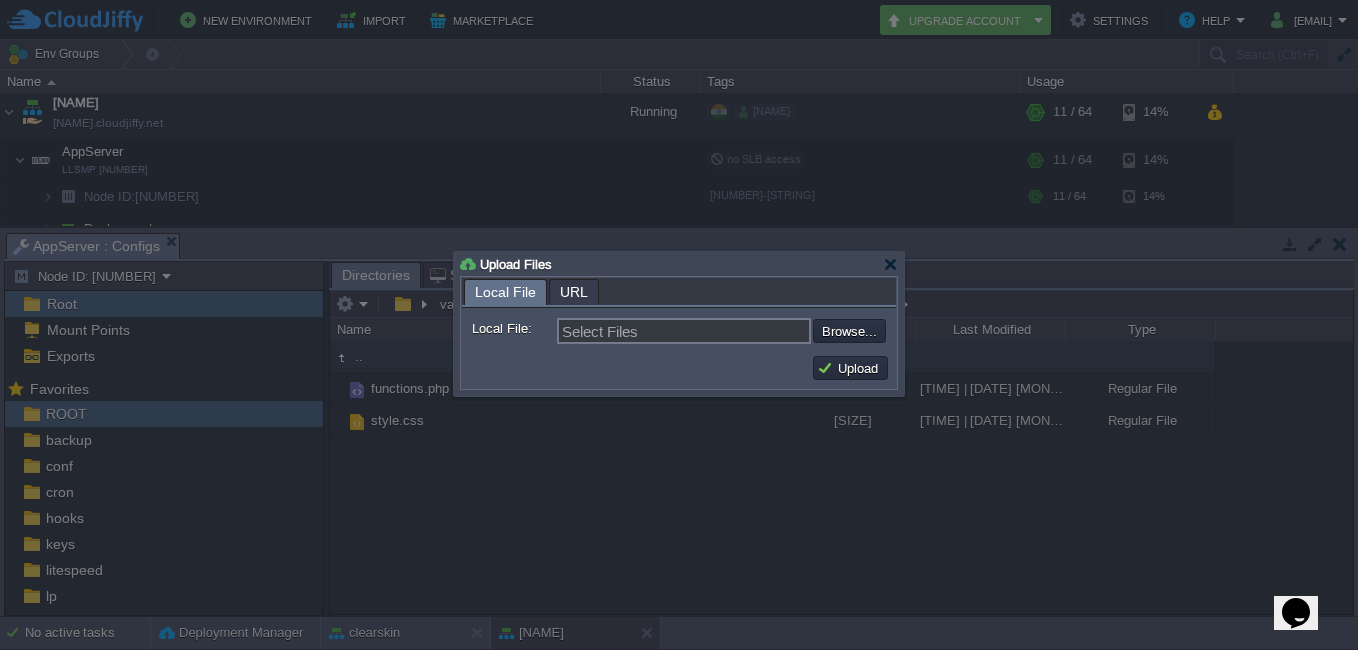 type on "C:\fakepath\header (2).php" 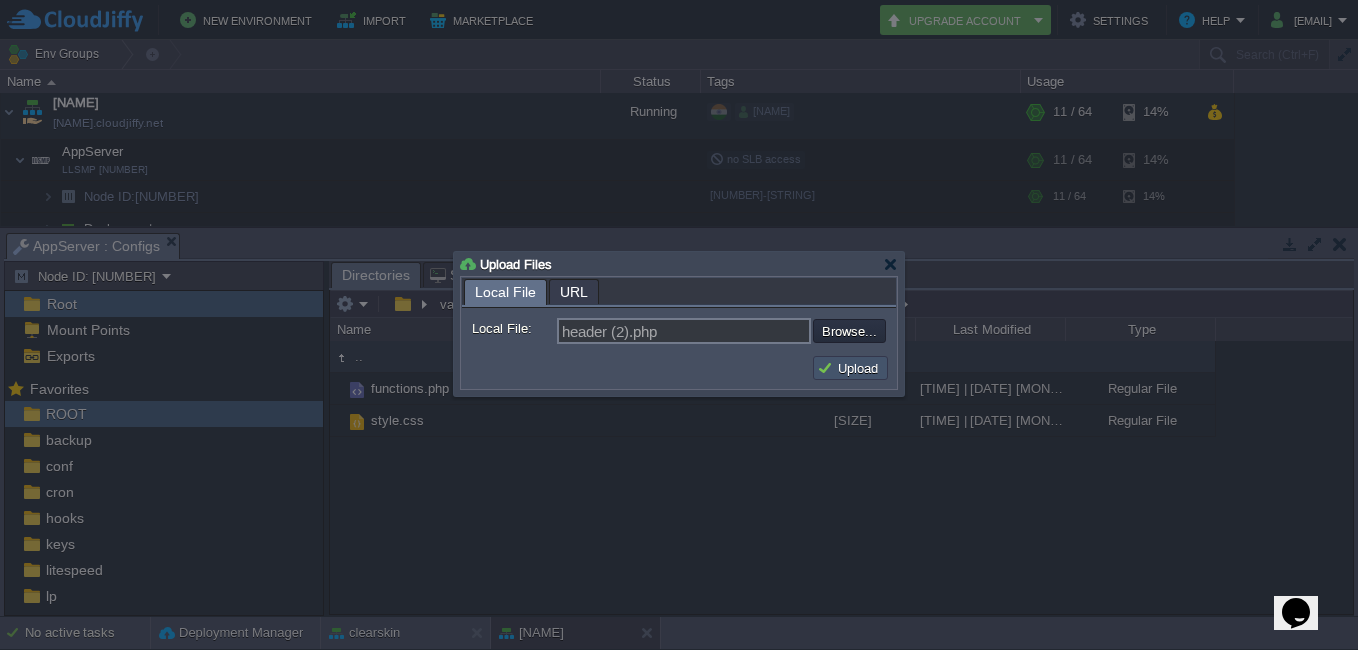 click on "Upload" at bounding box center (850, 368) 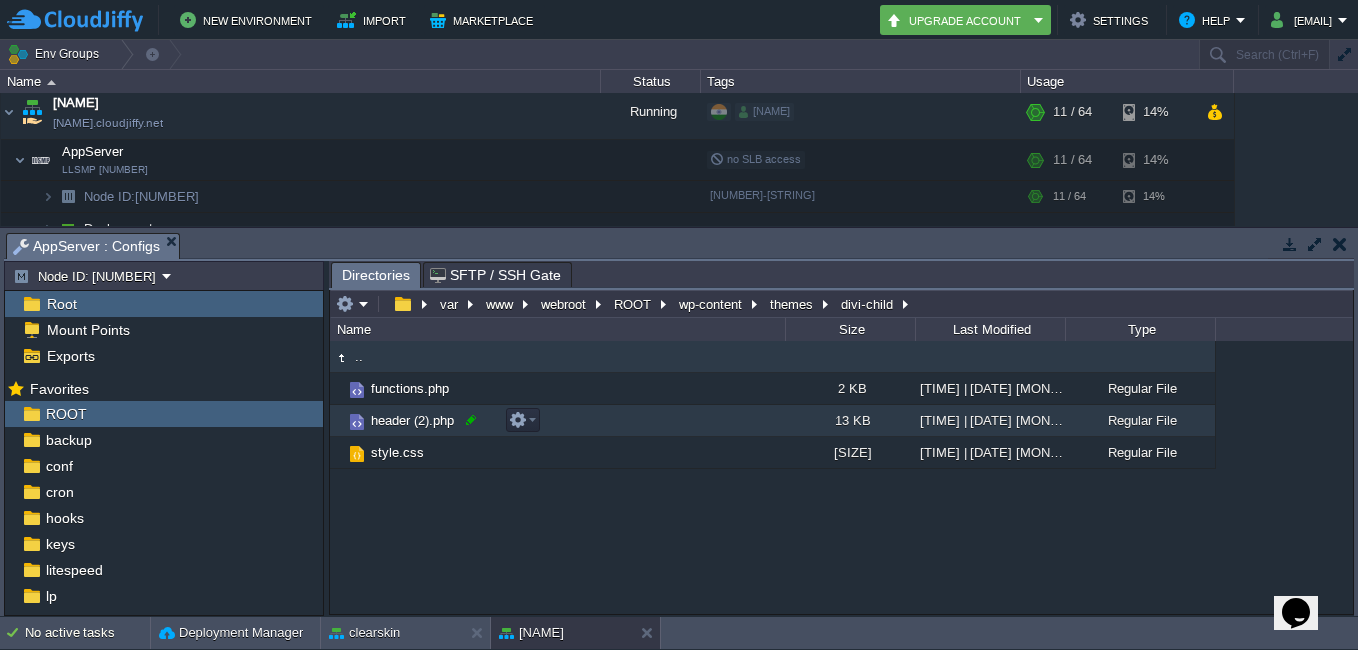 click at bounding box center (471, 420) 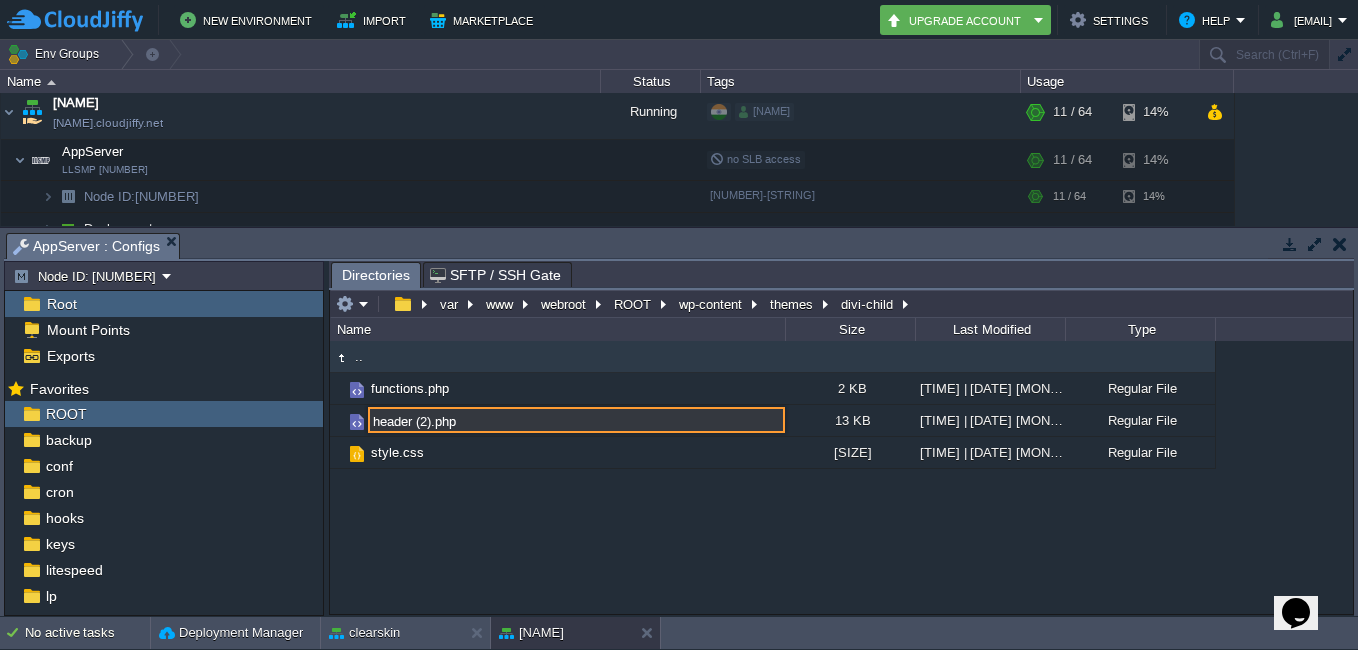 click on "header (2).php" at bounding box center [576, 420] 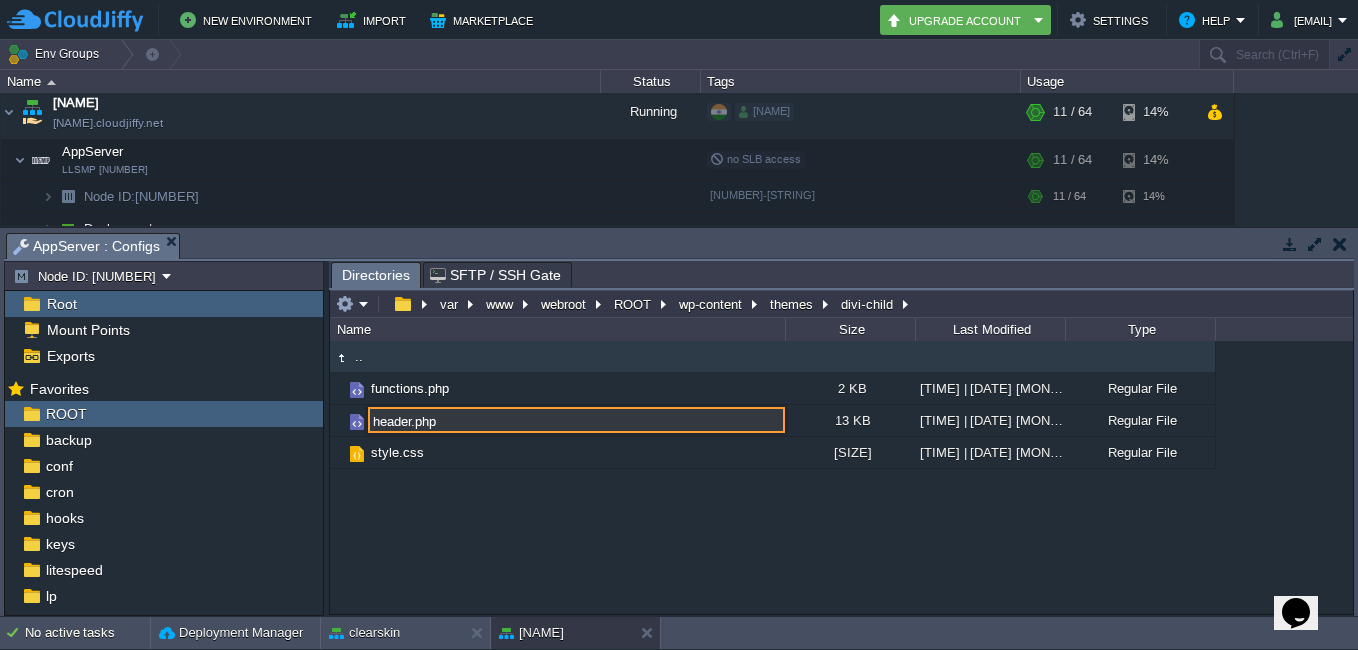 type on "header.php" 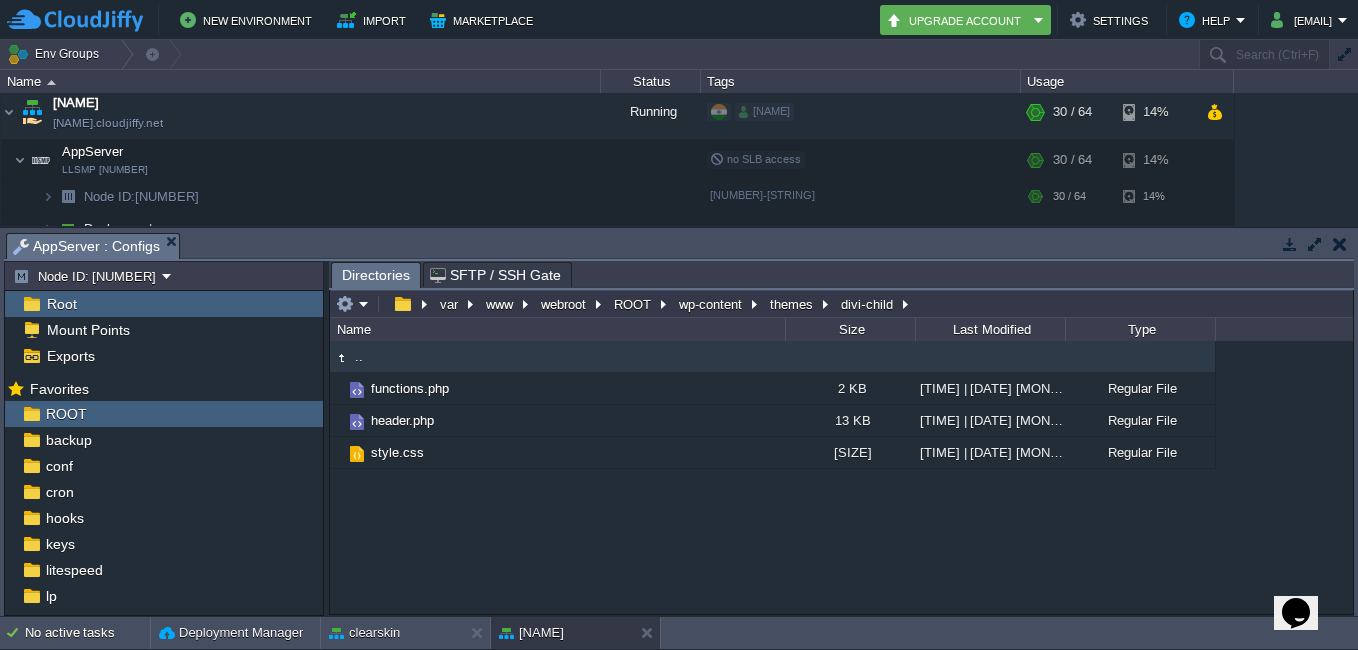 click at bounding box center (1340, 244) 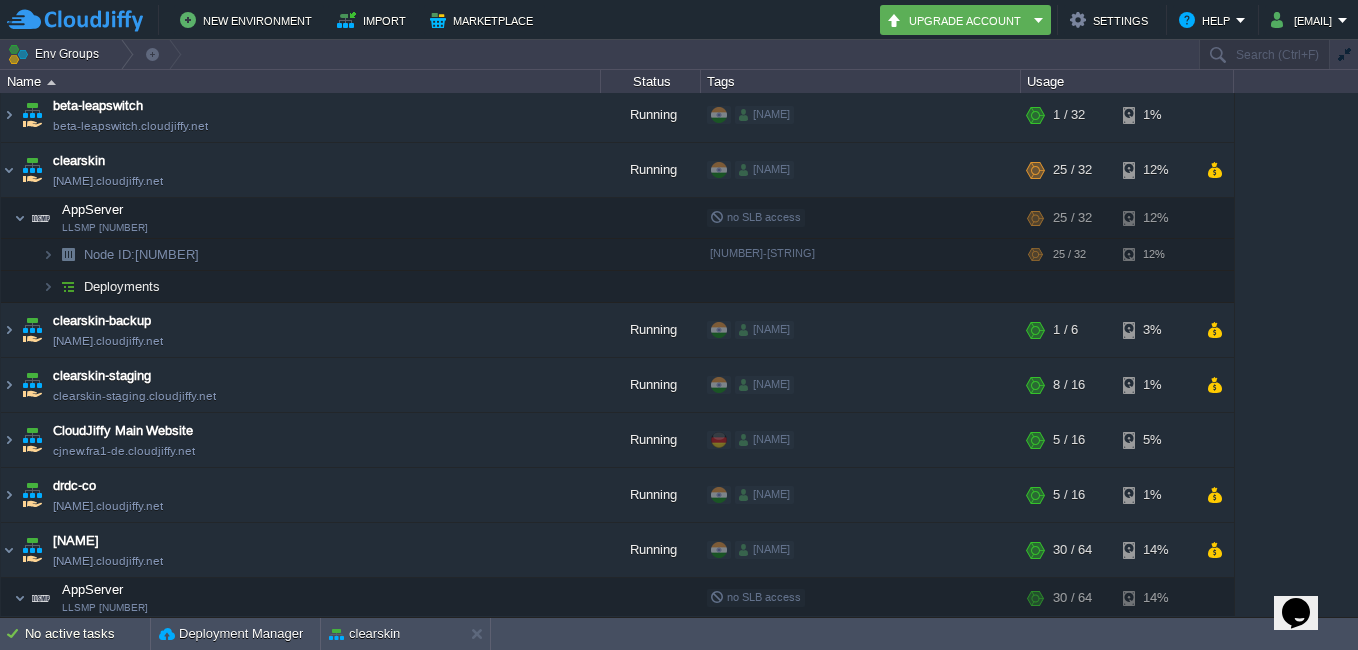 scroll, scrollTop: 0, scrollLeft: 0, axis: both 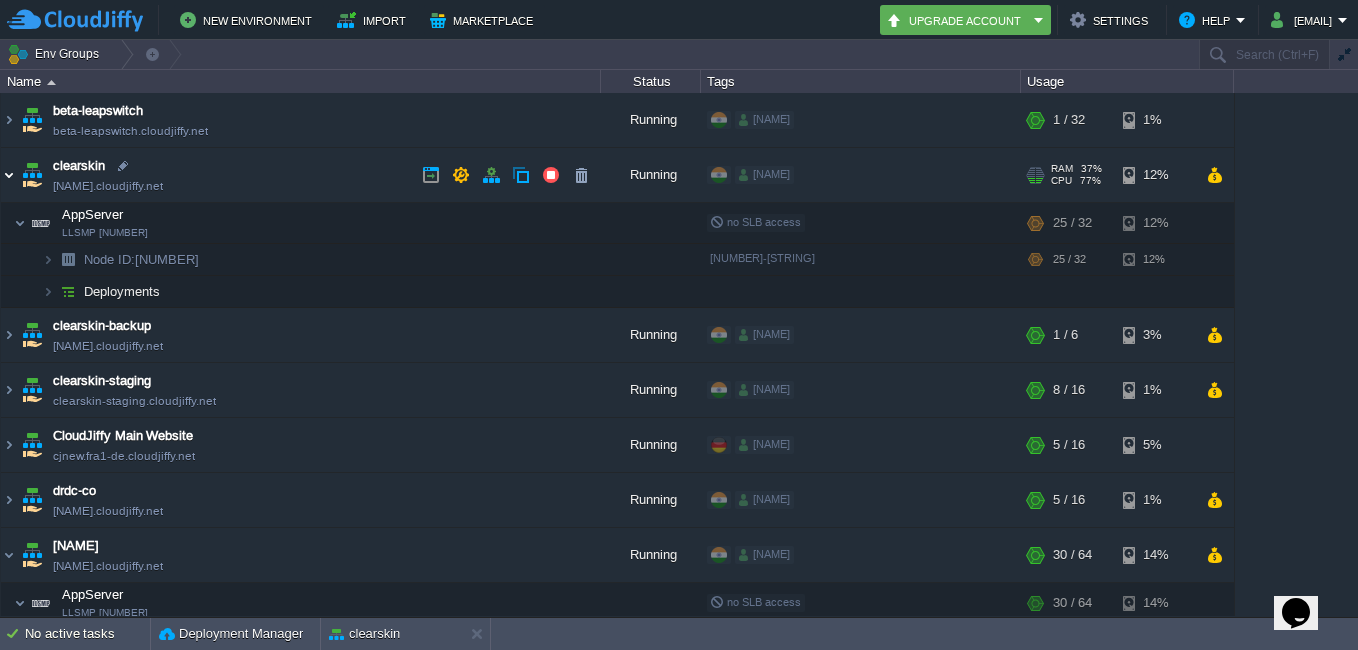 click at bounding box center (9, 175) 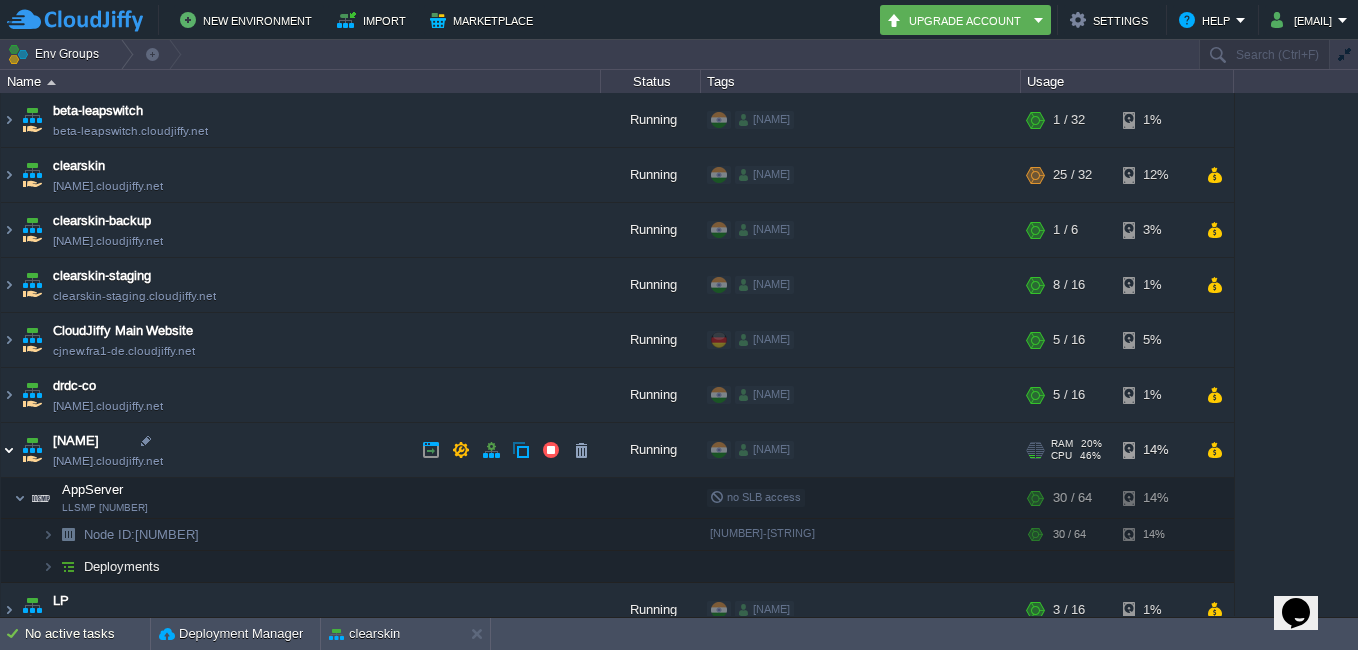 click at bounding box center [9, 450] 